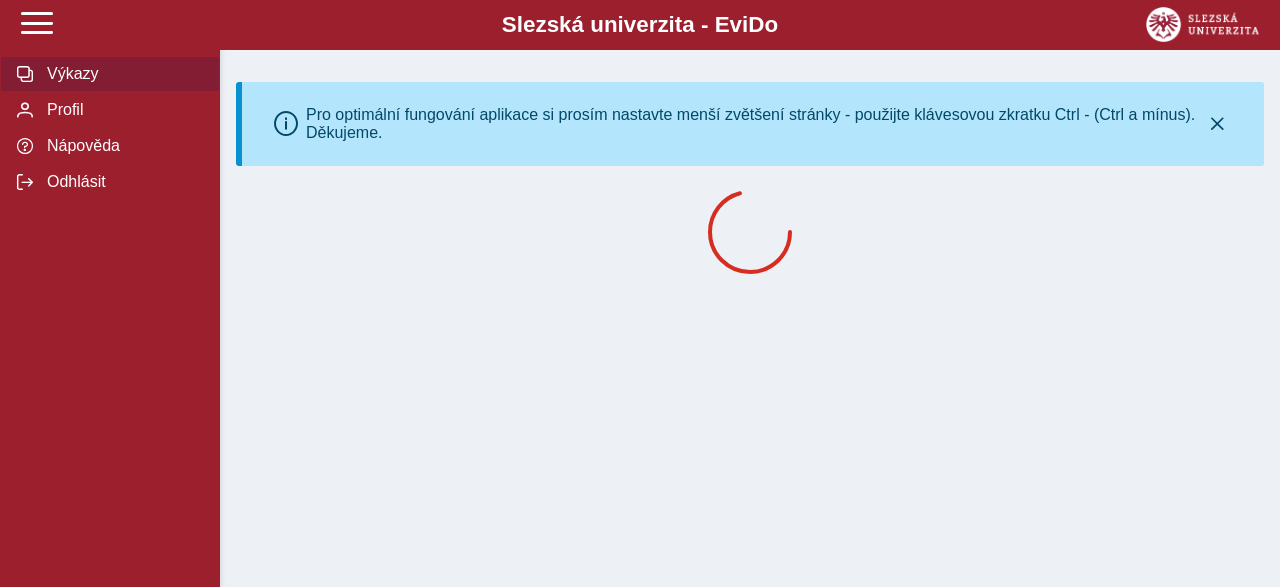 scroll, scrollTop: 0, scrollLeft: 0, axis: both 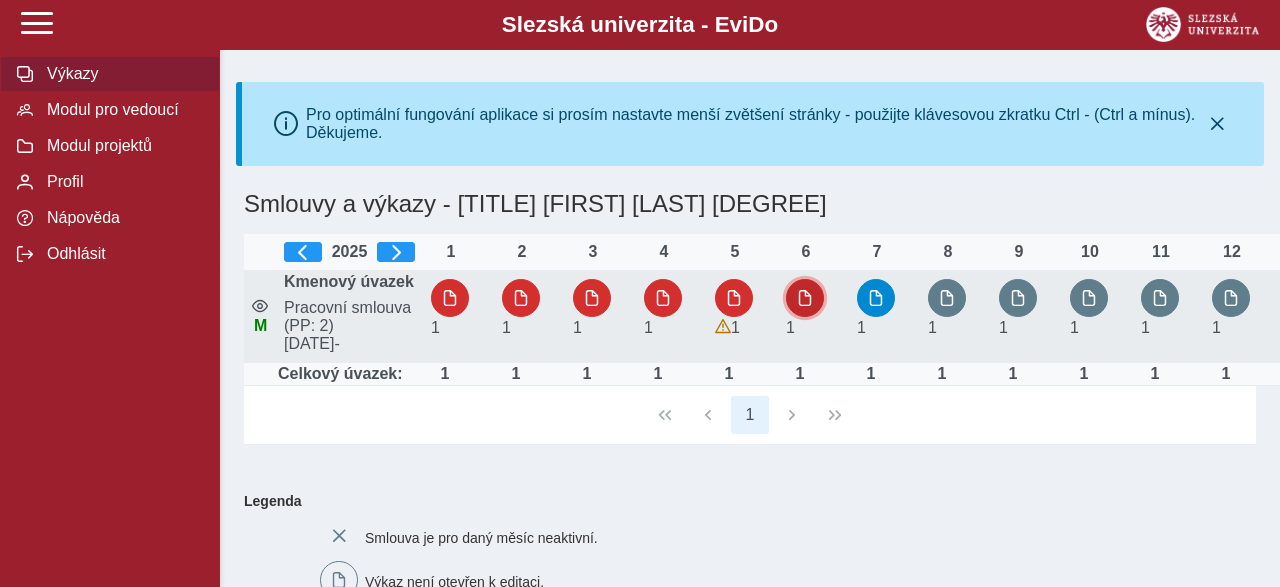 click at bounding box center [805, 298] 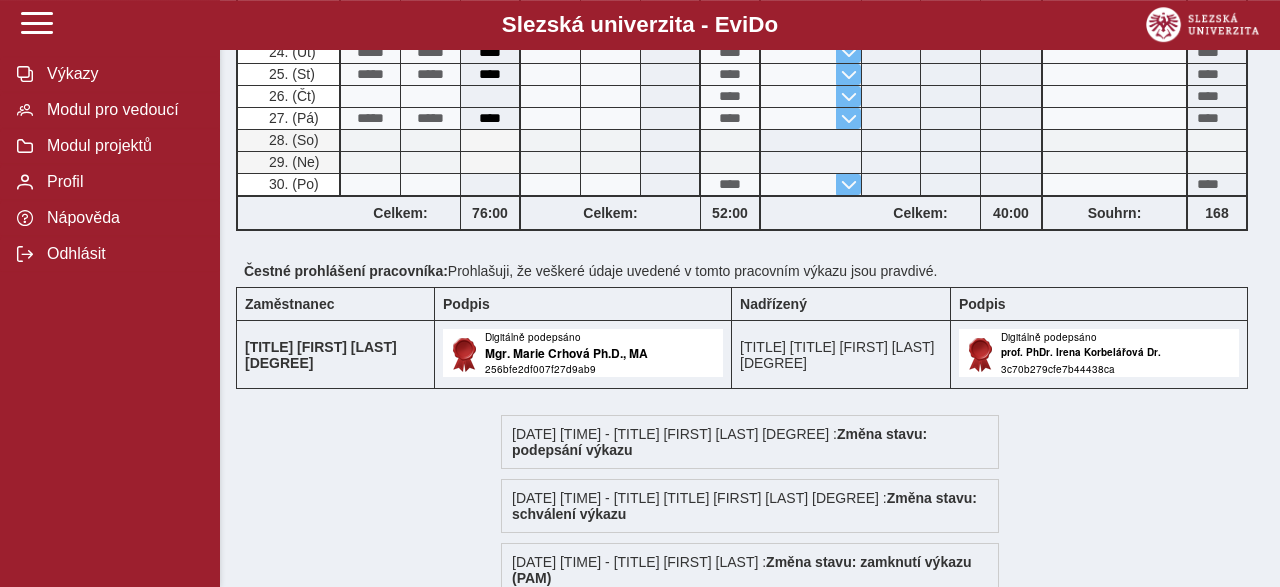 scroll, scrollTop: 1142, scrollLeft: 0, axis: vertical 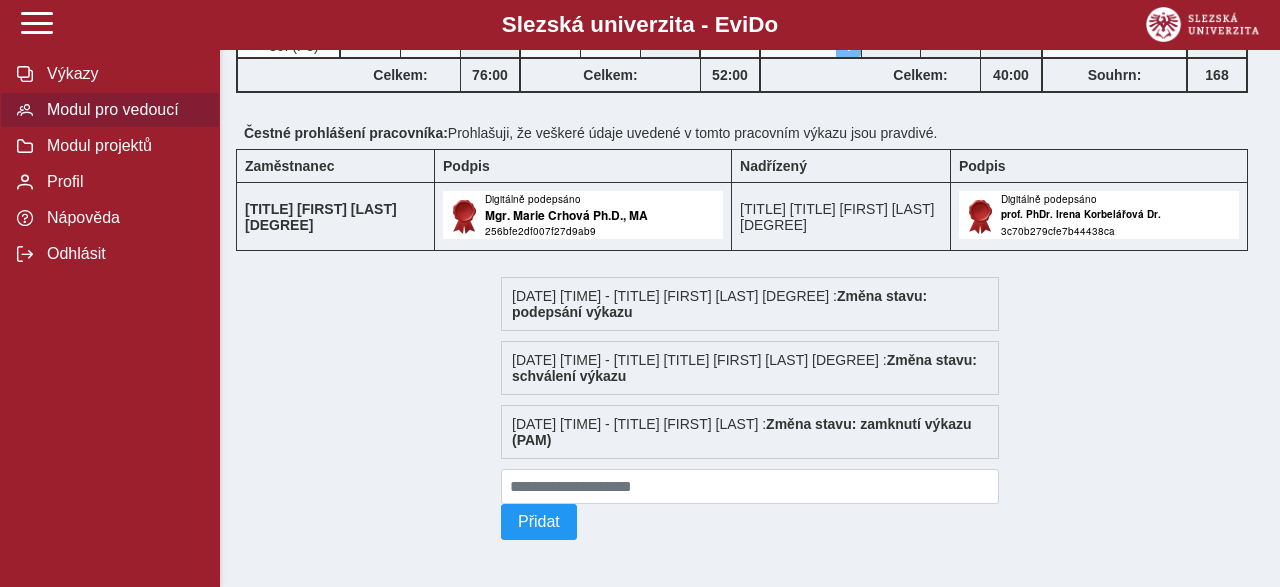 click on "Modul pro vedoucí" at bounding box center [110, 110] 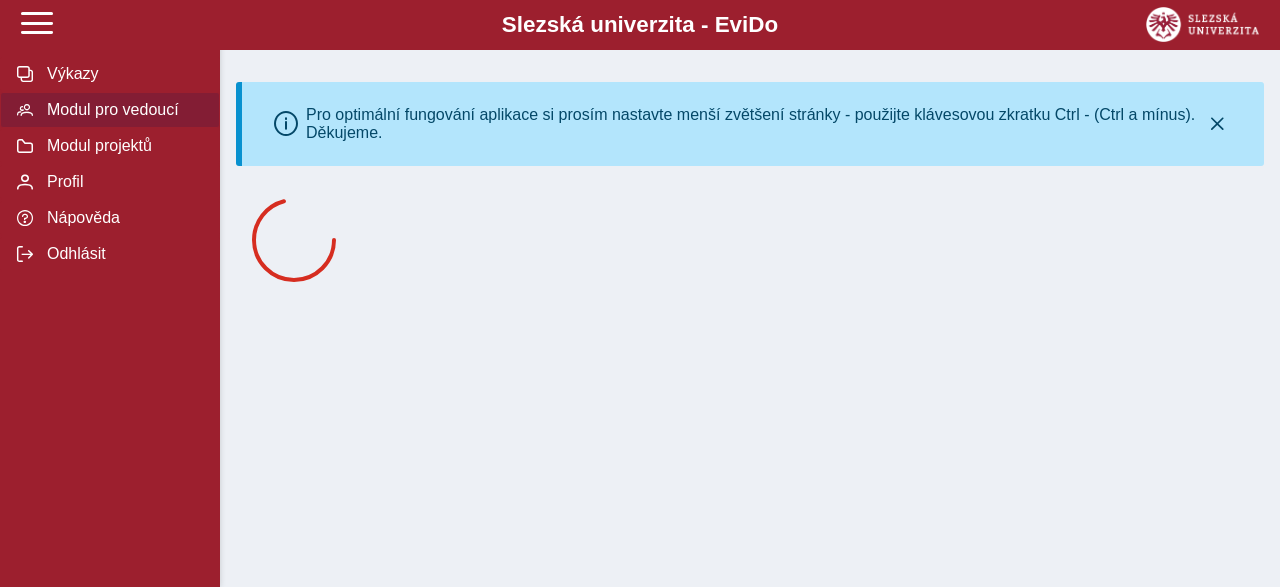 scroll, scrollTop: 0, scrollLeft: 0, axis: both 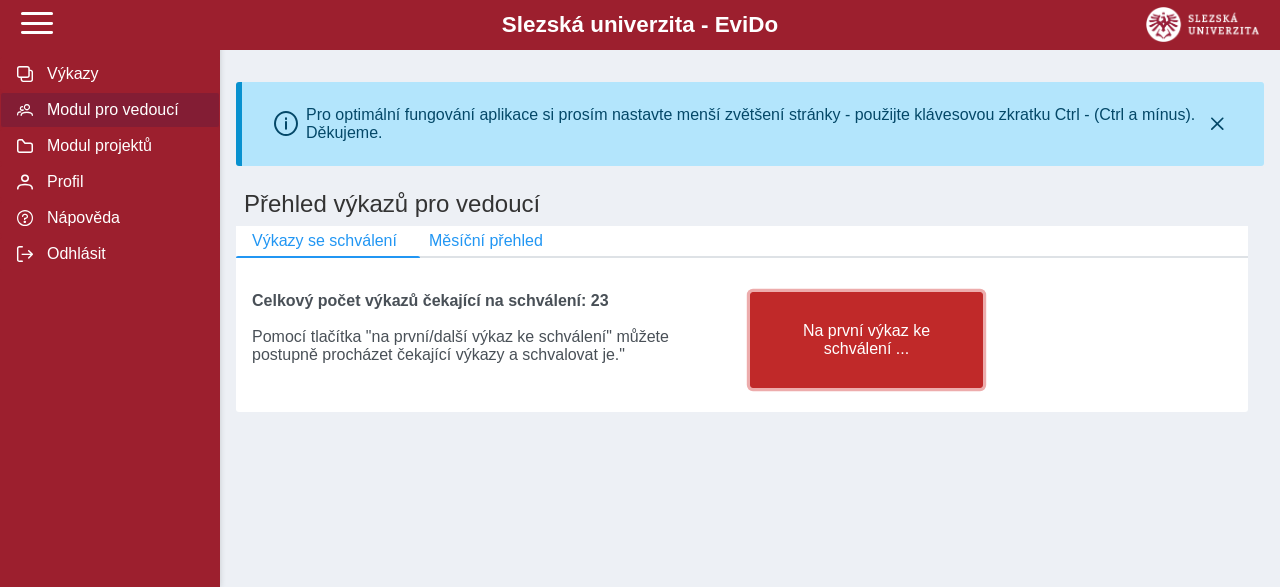 click on "Na první výkaz ke schválení ..." at bounding box center [866, 340] 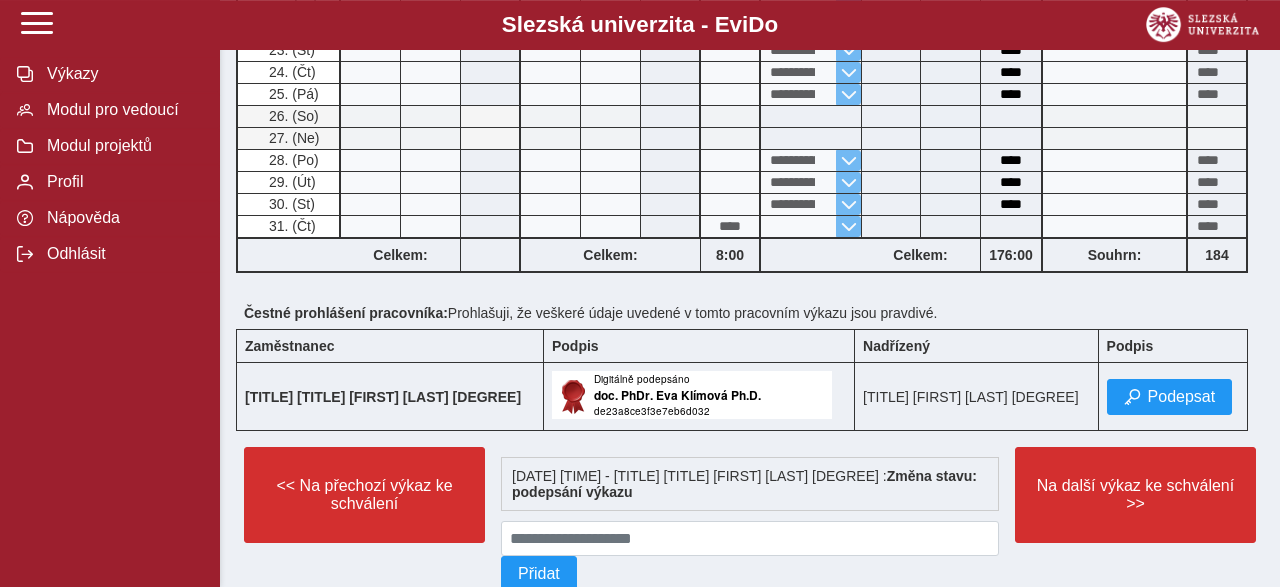 scroll, scrollTop: 1145, scrollLeft: 0, axis: vertical 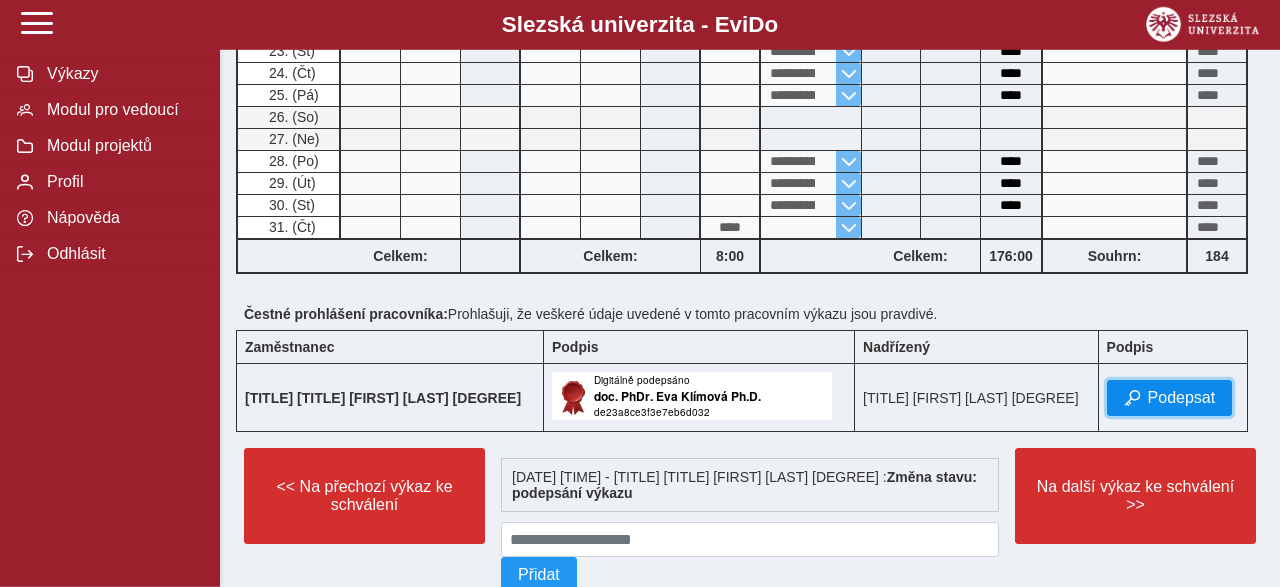 click on "Podepsat" at bounding box center (1182, 398) 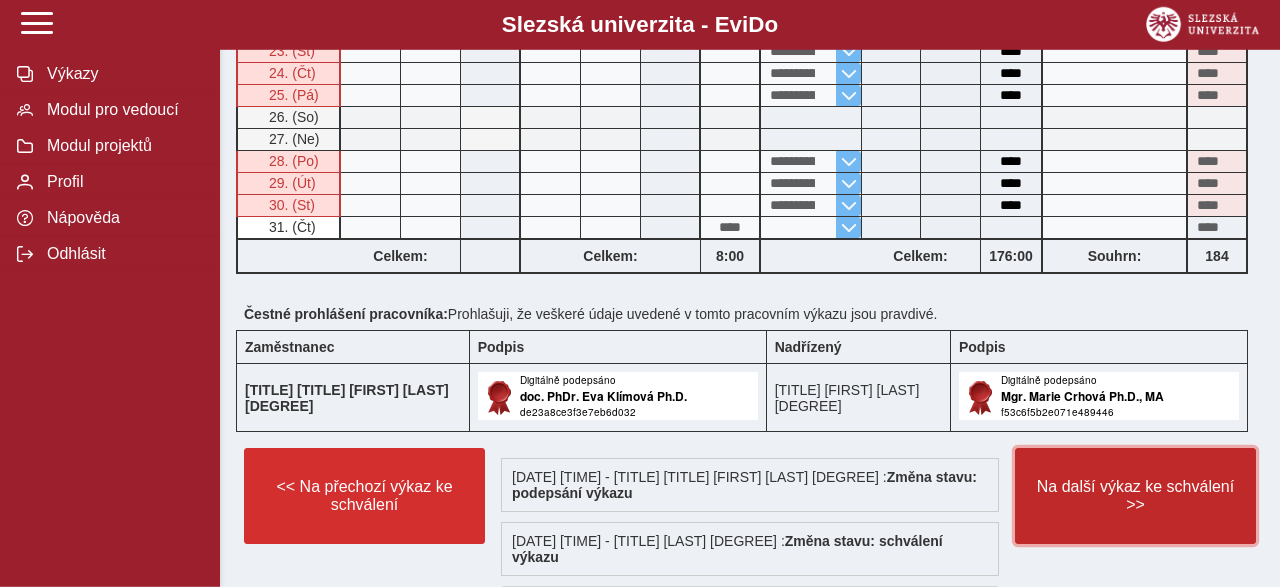 click on "Na další výkaz ke schválení  >>" at bounding box center (1135, 496) 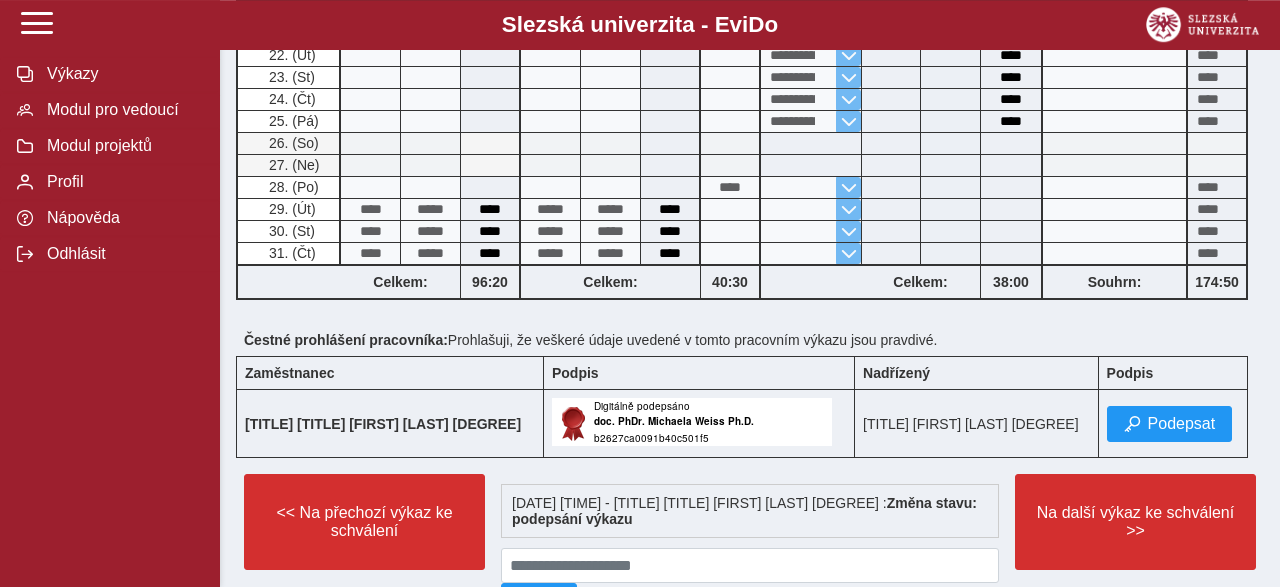 scroll, scrollTop: 1121, scrollLeft: 0, axis: vertical 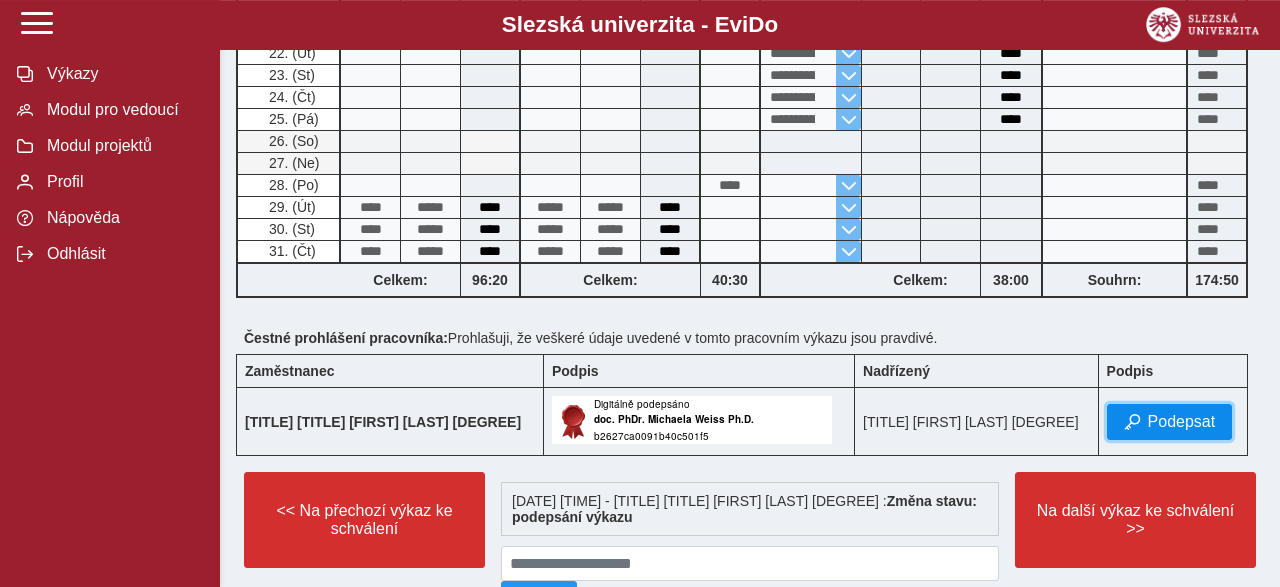 click on "Podepsat" at bounding box center [1182, 422] 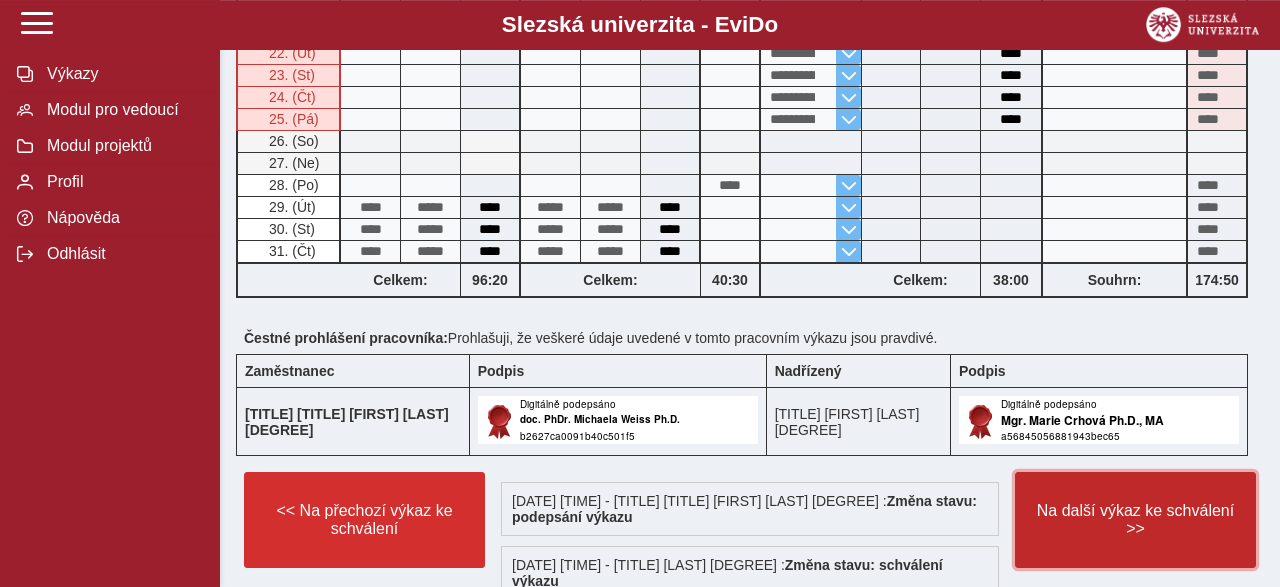 click on "Na další výkaz ke schválení  >>" at bounding box center [1135, 520] 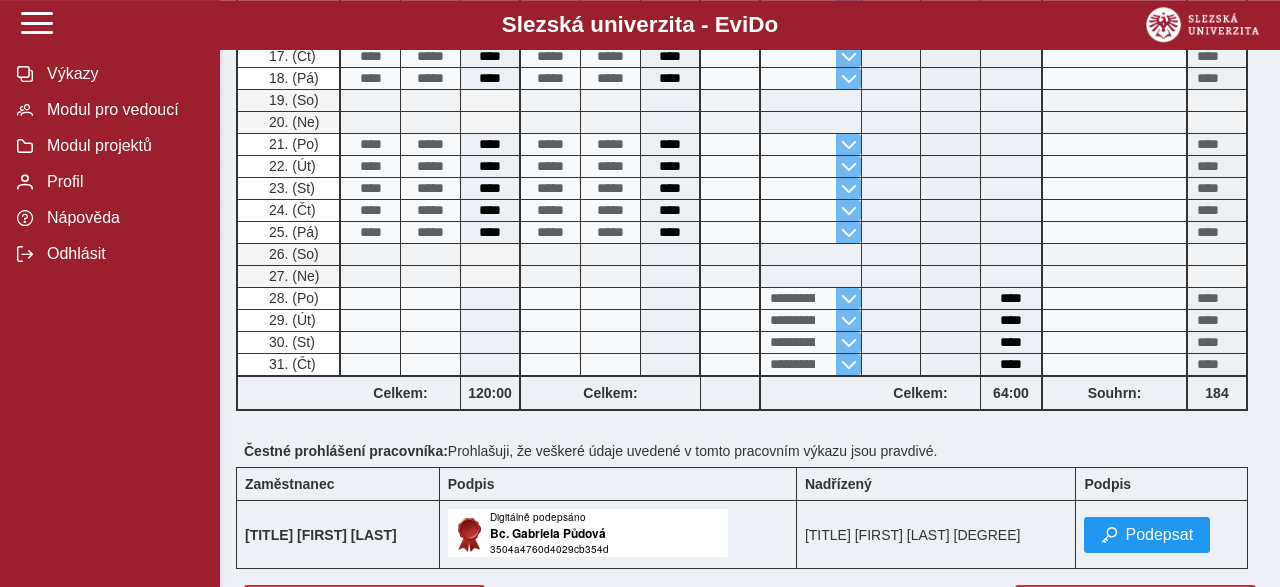 scroll, scrollTop: 994, scrollLeft: 0, axis: vertical 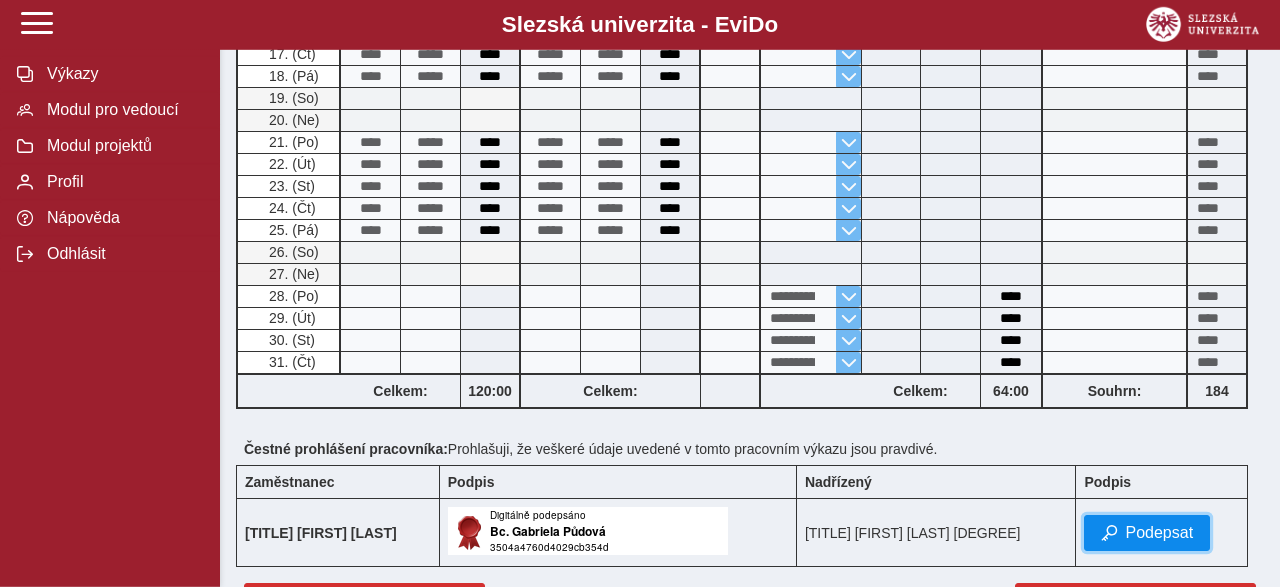click on "Podepsat" at bounding box center (1159, 533) 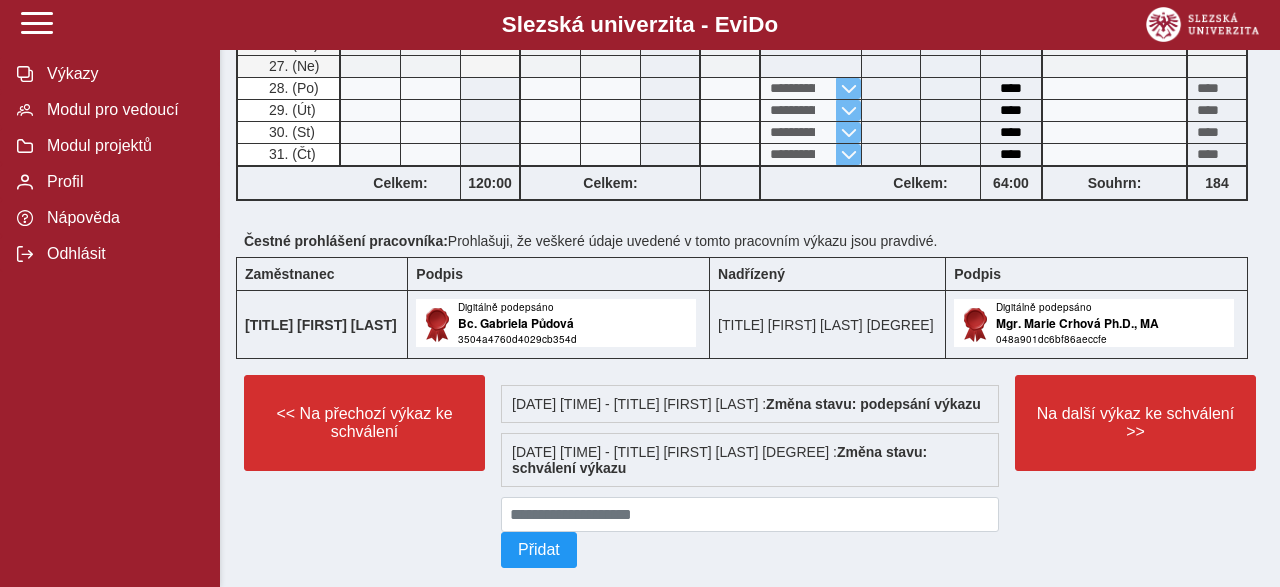 scroll, scrollTop: 1189, scrollLeft: 0, axis: vertical 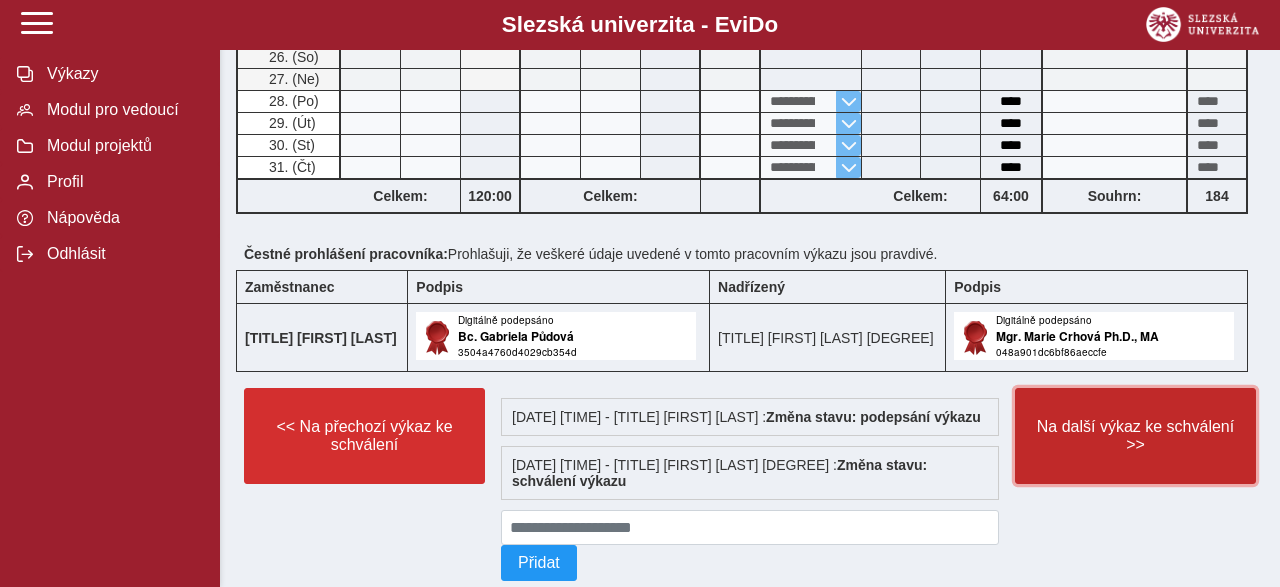 click on "Na další výkaz ke schválení  >>" at bounding box center (1135, 436) 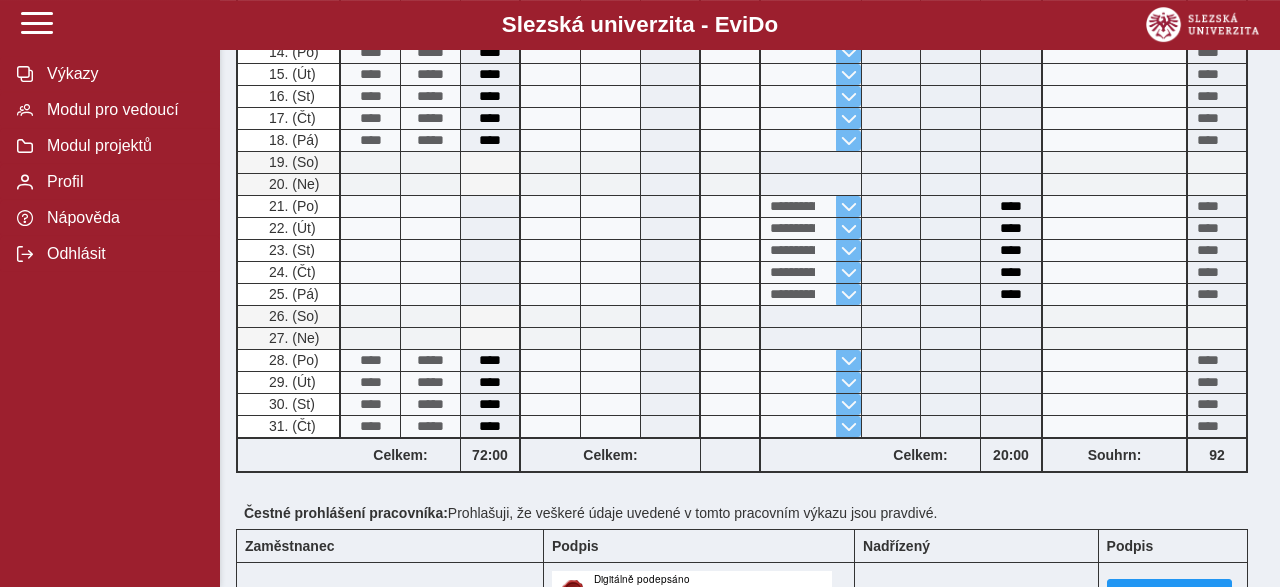 scroll, scrollTop: 1000, scrollLeft: 0, axis: vertical 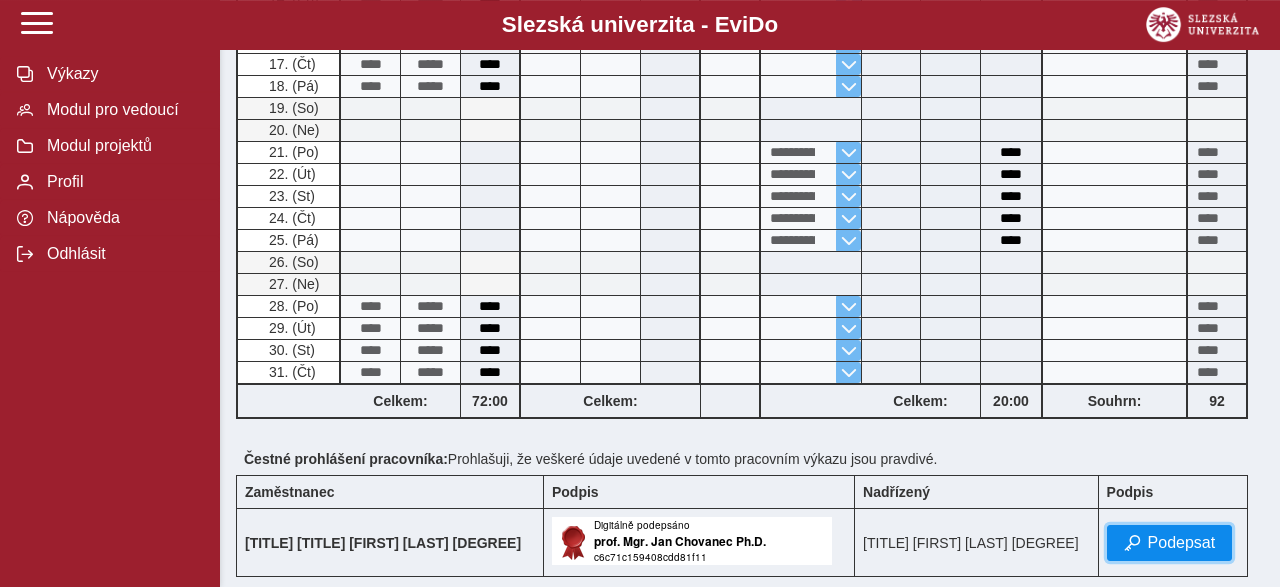 click on "Podepsat" at bounding box center (1182, 543) 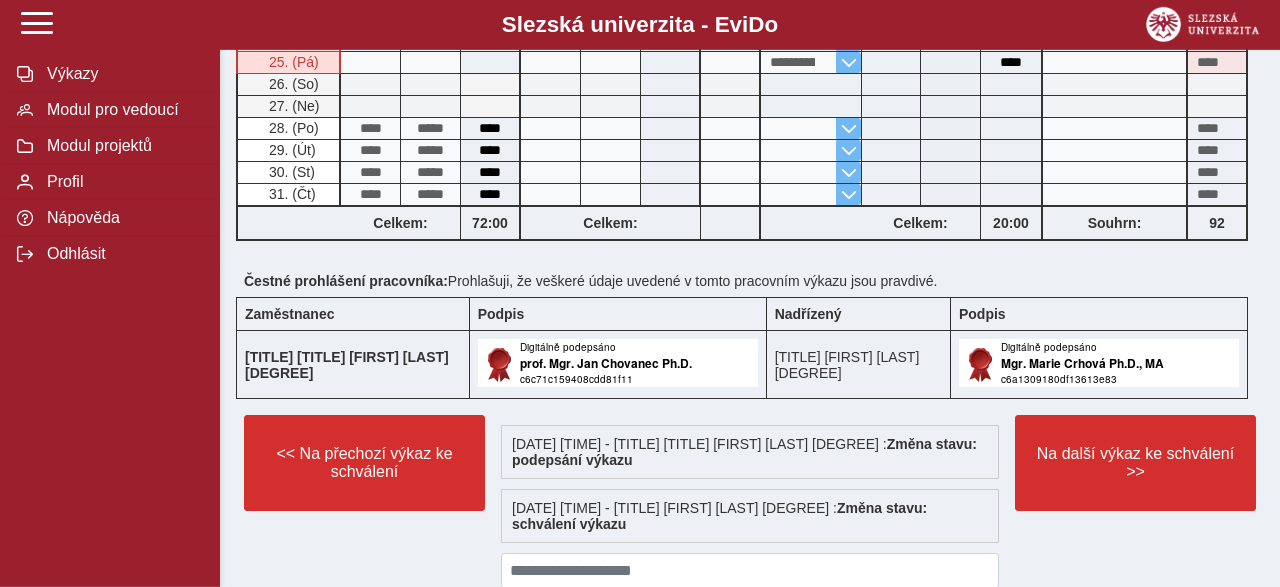 scroll, scrollTop: 1178, scrollLeft: 0, axis: vertical 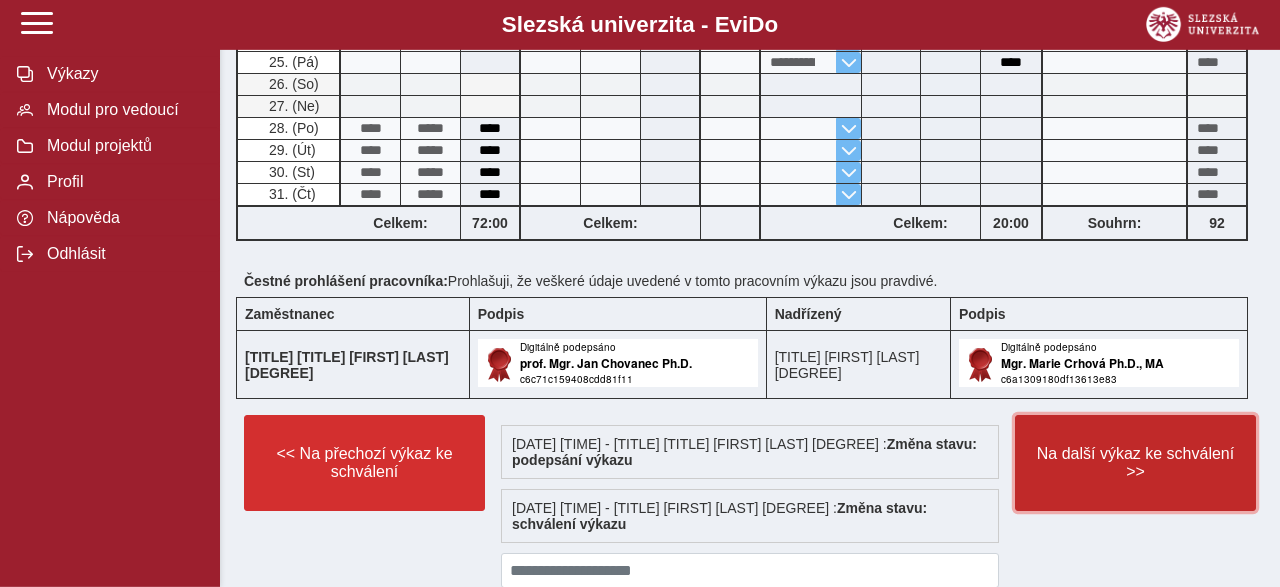 click on "Na další výkaz ke schválení  >>" at bounding box center (1135, 463) 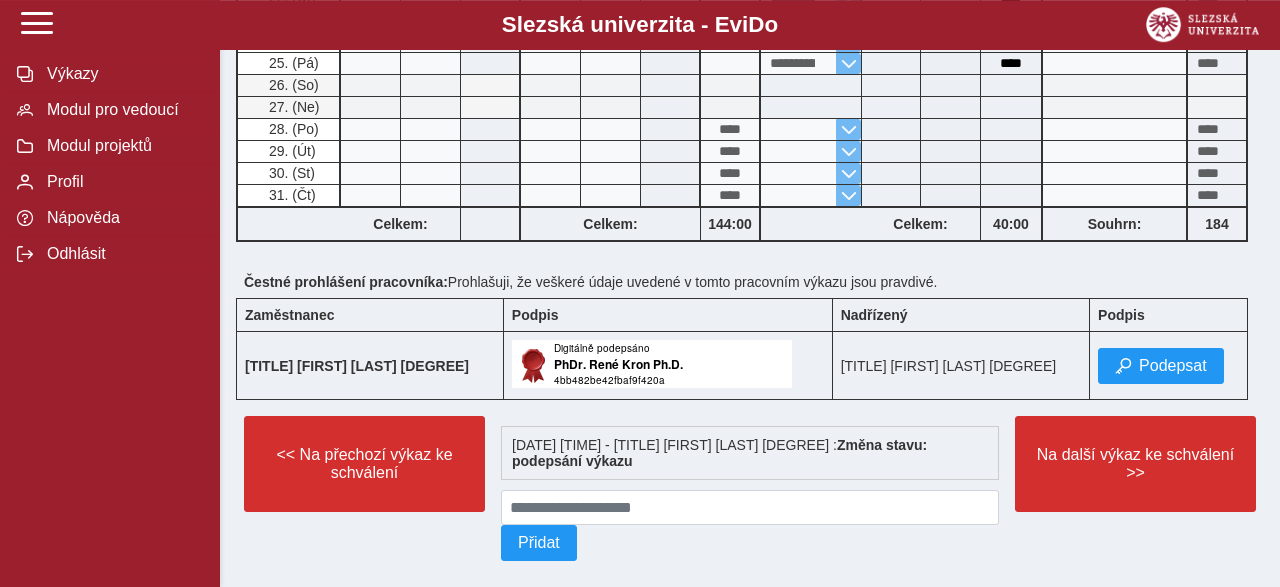 scroll, scrollTop: 1164, scrollLeft: 0, axis: vertical 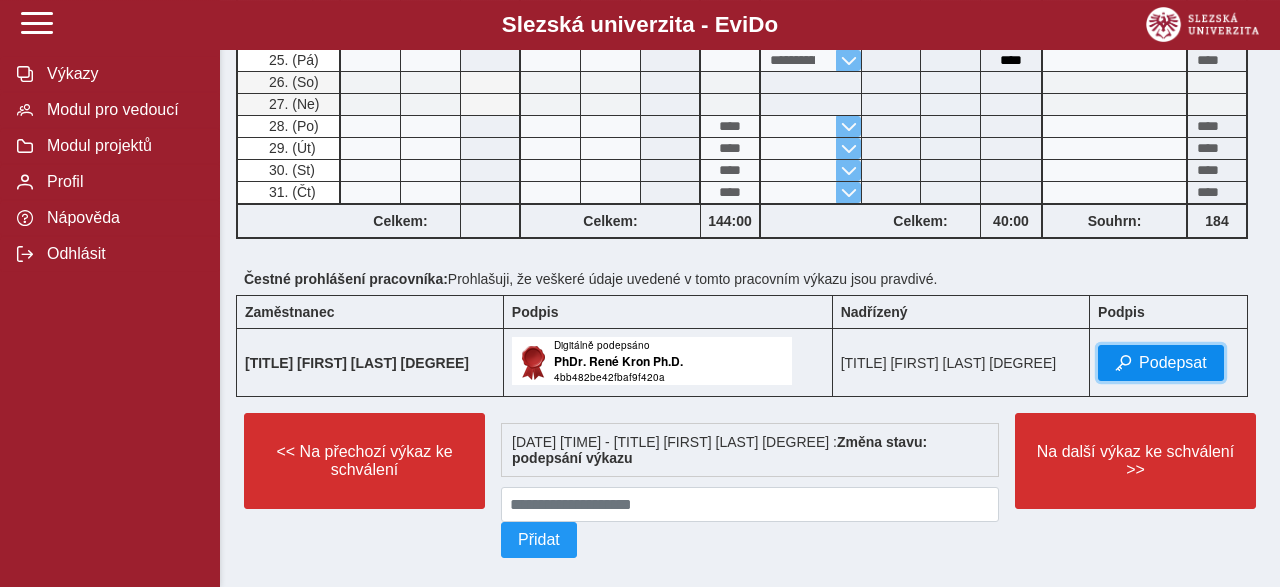 click on "Podepsat" at bounding box center (1173, 363) 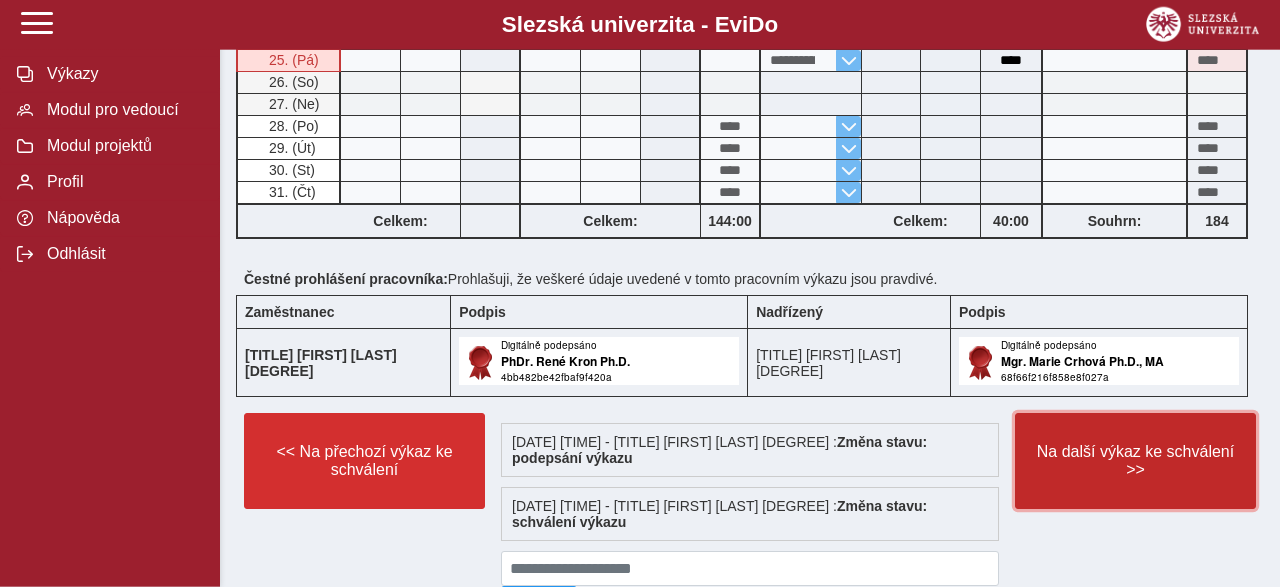 click on "Na další výkaz ke schválení  >>" at bounding box center (1135, 461) 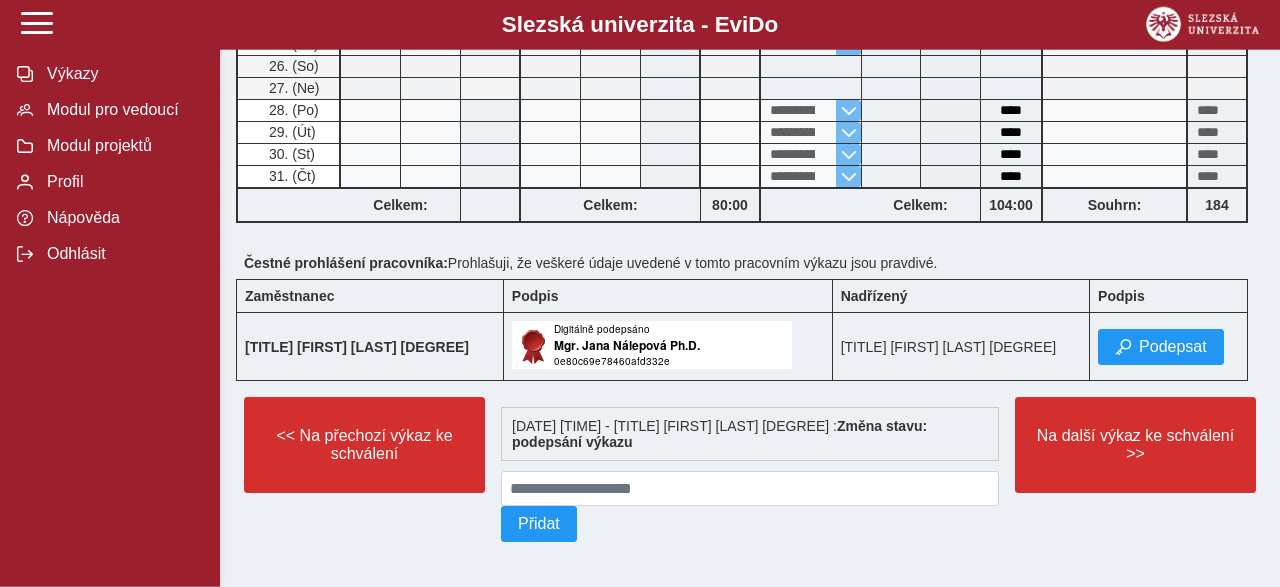 scroll, scrollTop: 1183, scrollLeft: 0, axis: vertical 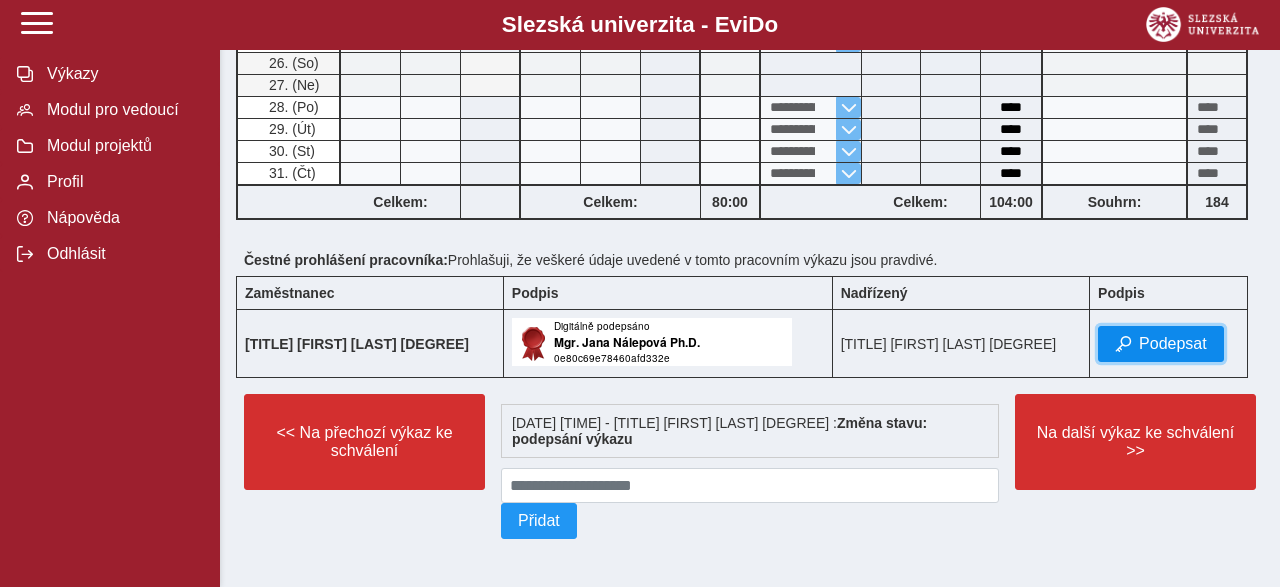 click on "Podepsat" at bounding box center (1173, 344) 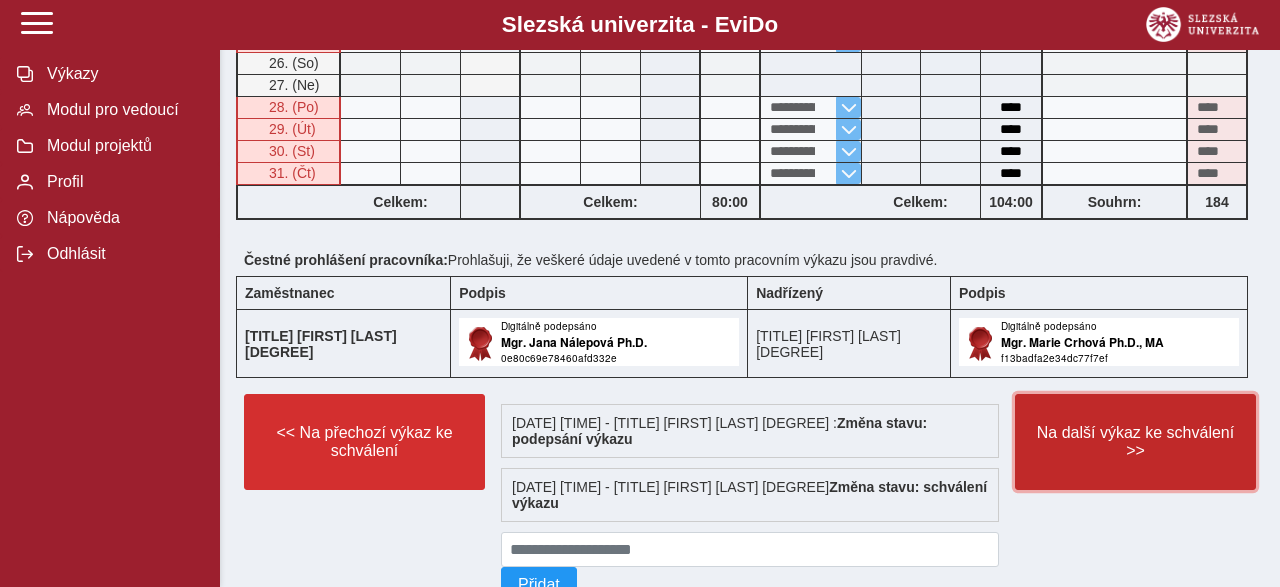 click on "Na další výkaz ke schválení  >>" at bounding box center (1135, 442) 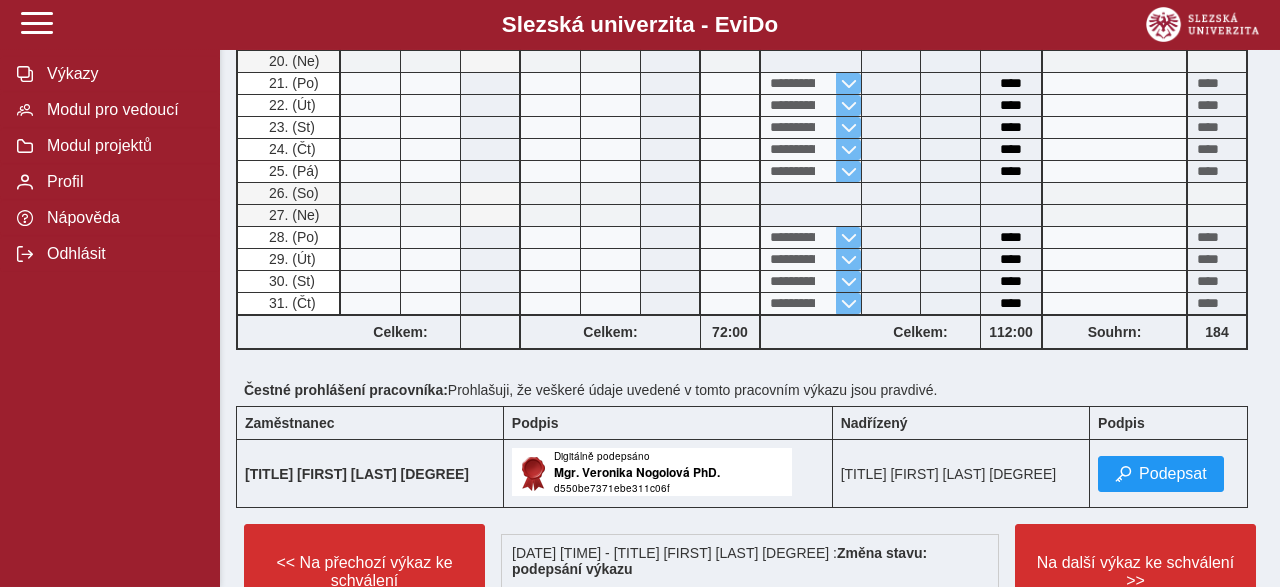 scroll, scrollTop: 1054, scrollLeft: 0, axis: vertical 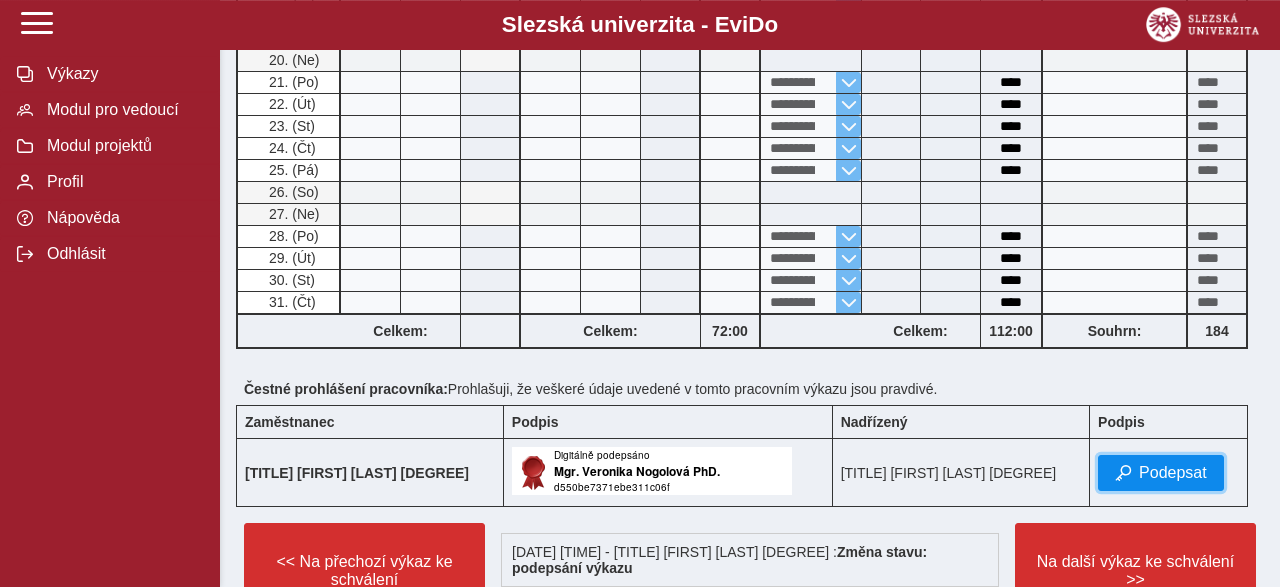 click on "Podepsat" at bounding box center [1173, 473] 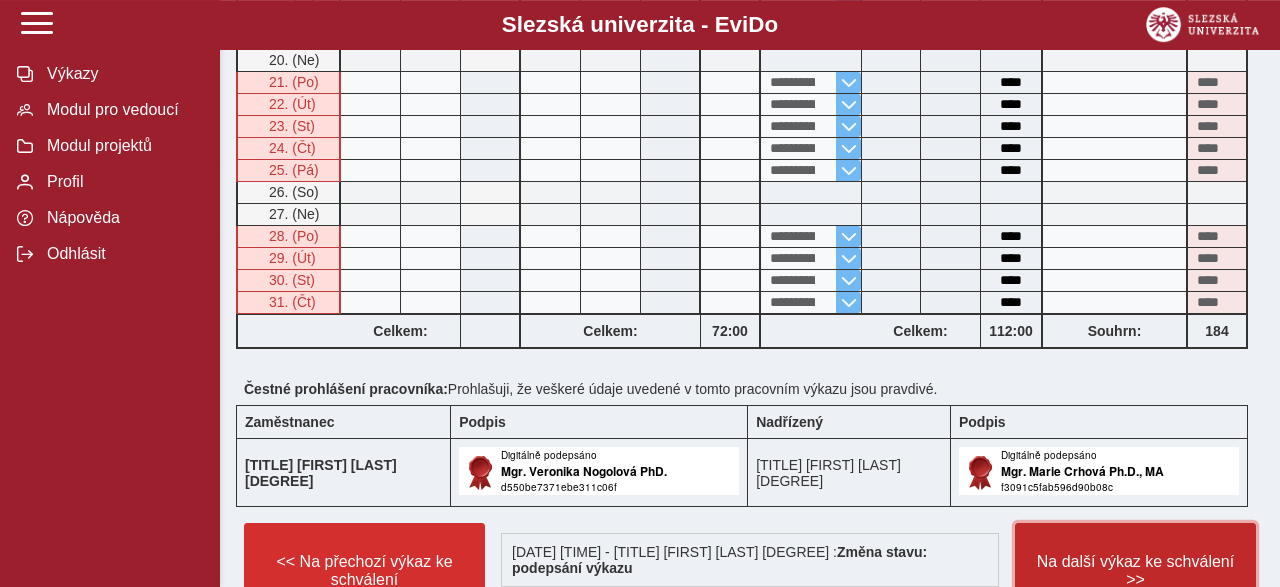 click on "Na další výkaz ke schválení  >>" at bounding box center [1135, 571] 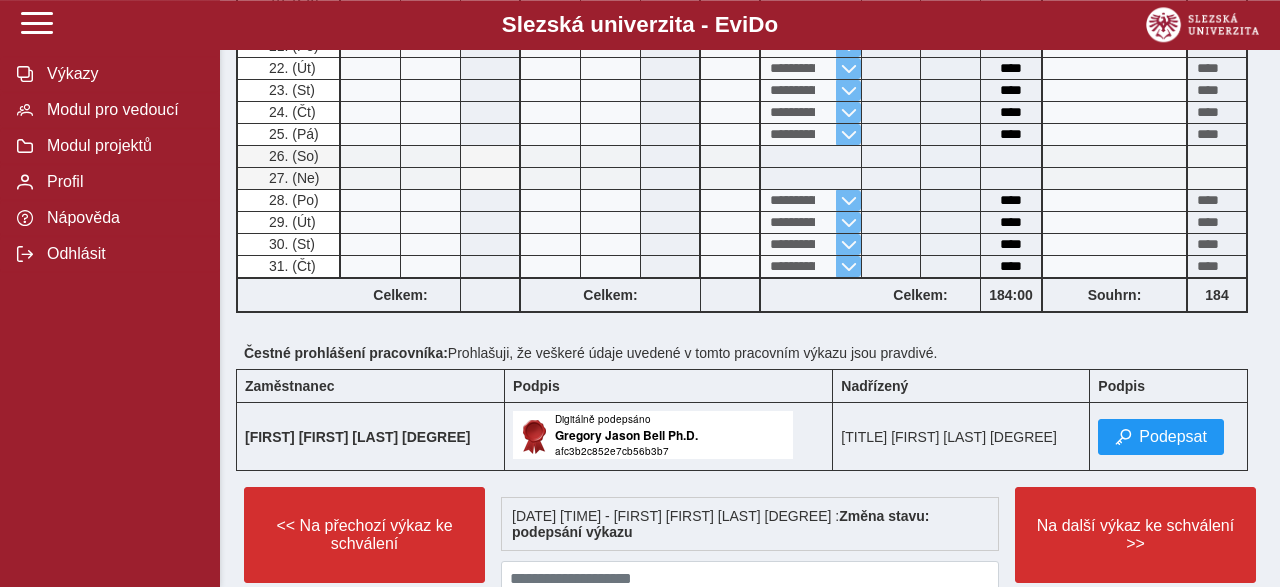 scroll, scrollTop: 865, scrollLeft: 0, axis: vertical 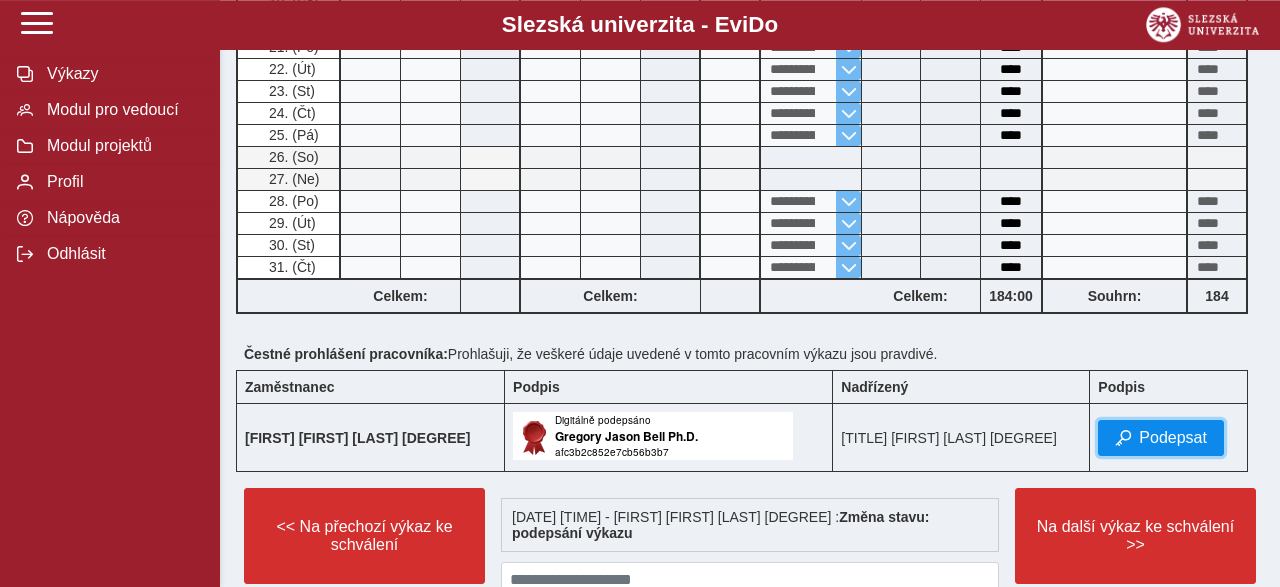 click on "Podepsat" at bounding box center (1173, 438) 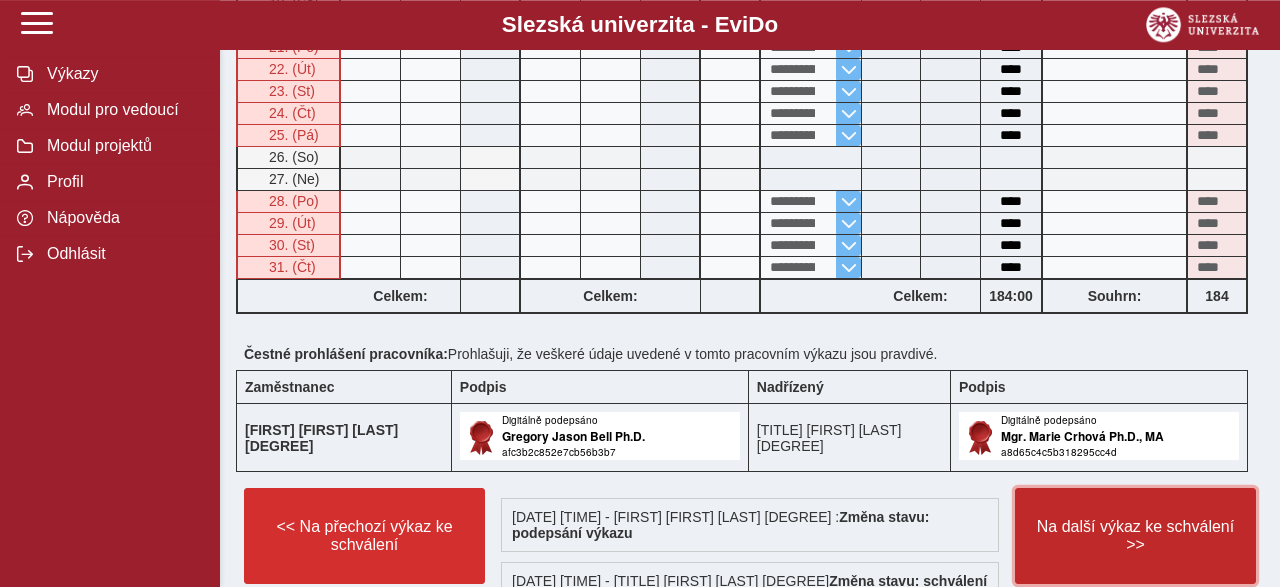 click on "Na další výkaz ke schválení  >>" at bounding box center [1135, 536] 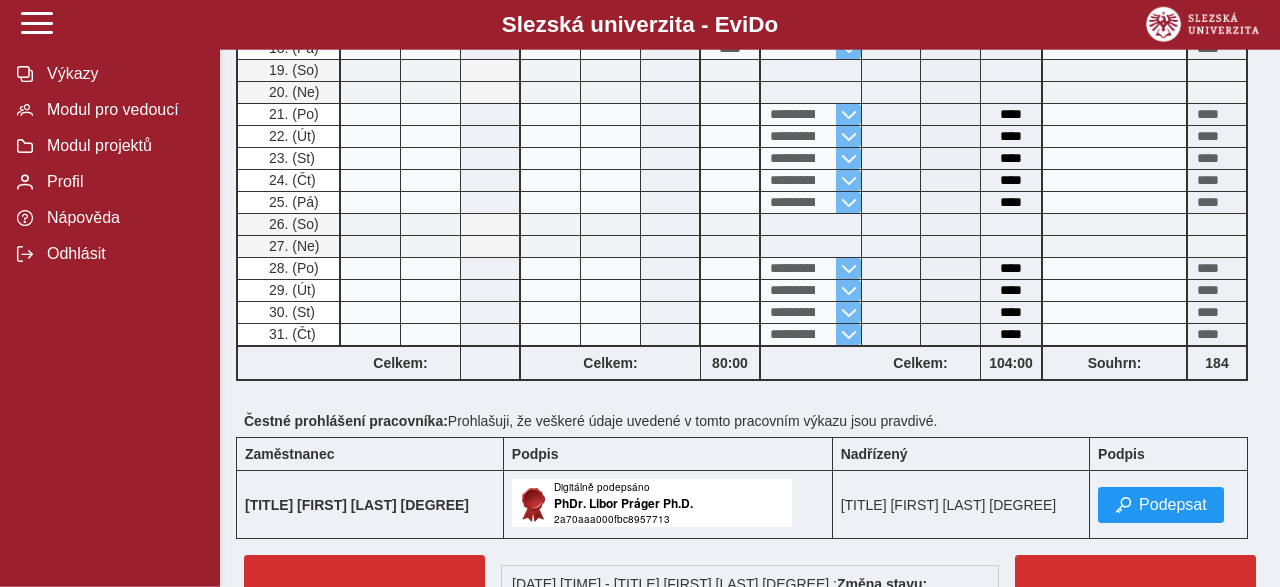 scroll, scrollTop: 800, scrollLeft: 0, axis: vertical 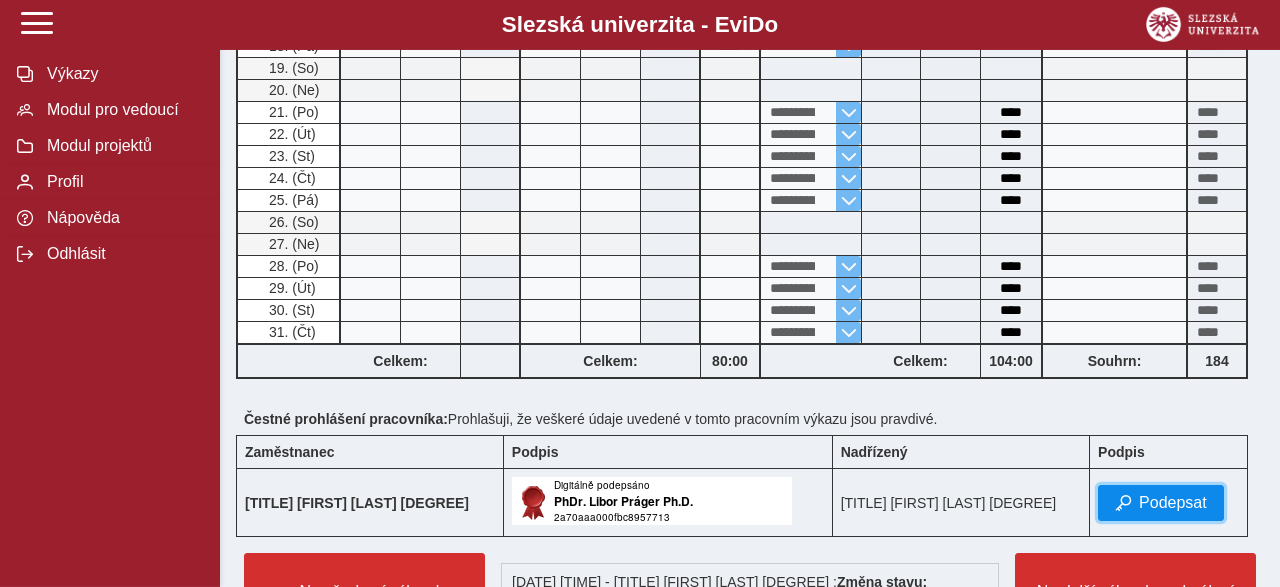 click on "Podepsat" at bounding box center (1161, 503) 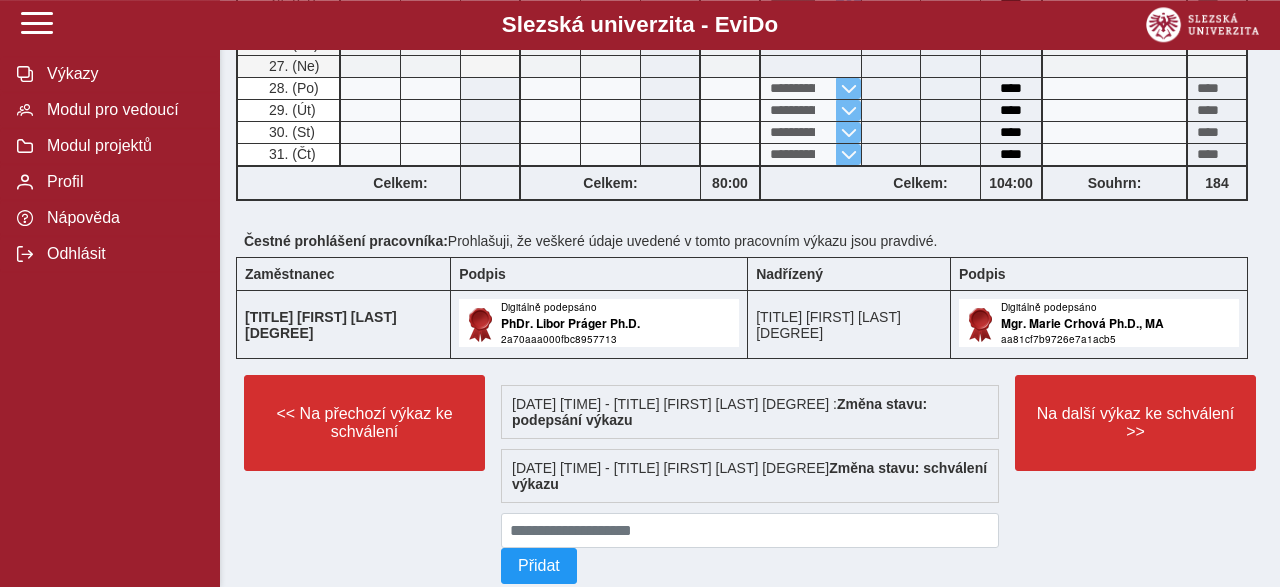 scroll, scrollTop: 975, scrollLeft: 0, axis: vertical 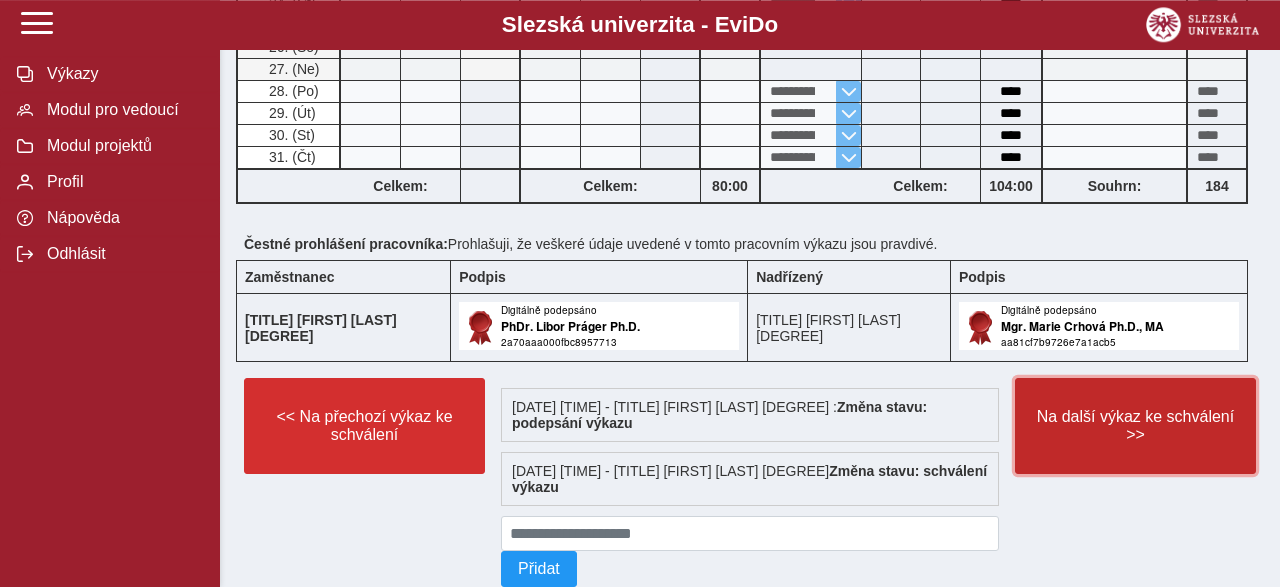 click on "Na další výkaz ke schválení  >>" at bounding box center [1135, 426] 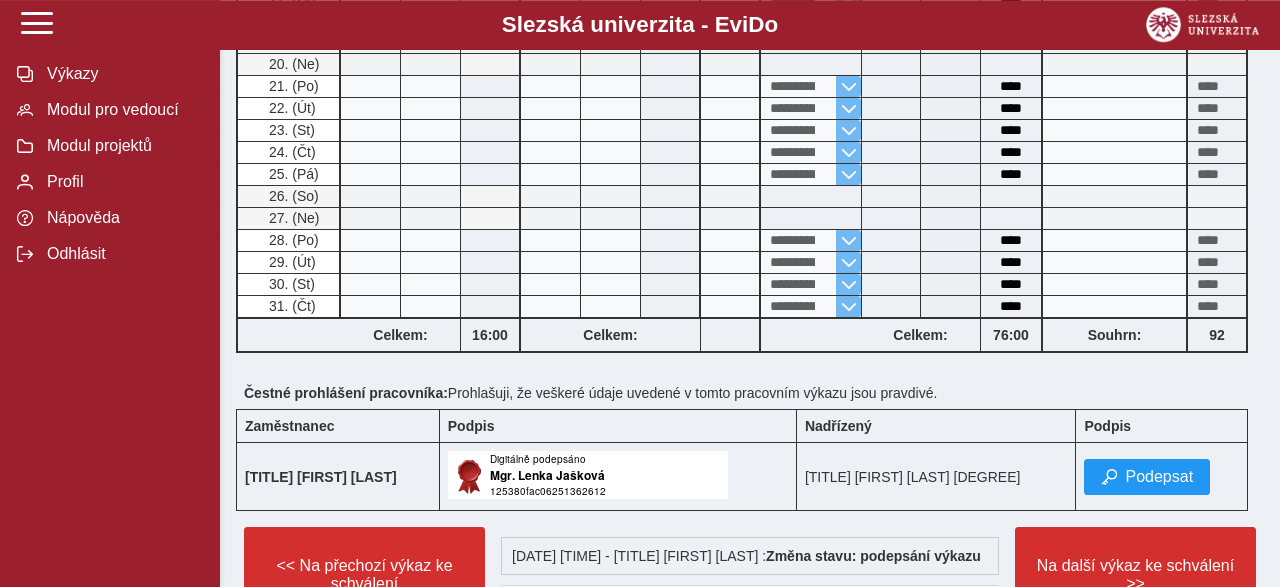 scroll, scrollTop: 1049, scrollLeft: 0, axis: vertical 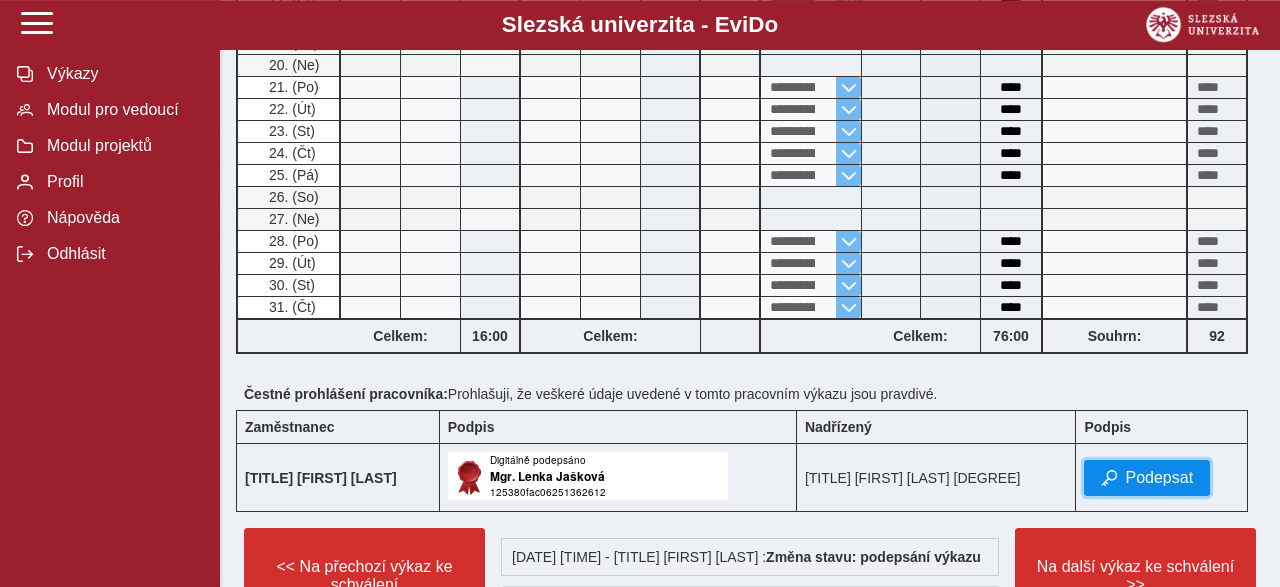 click on "Podepsat" at bounding box center [1159, 478] 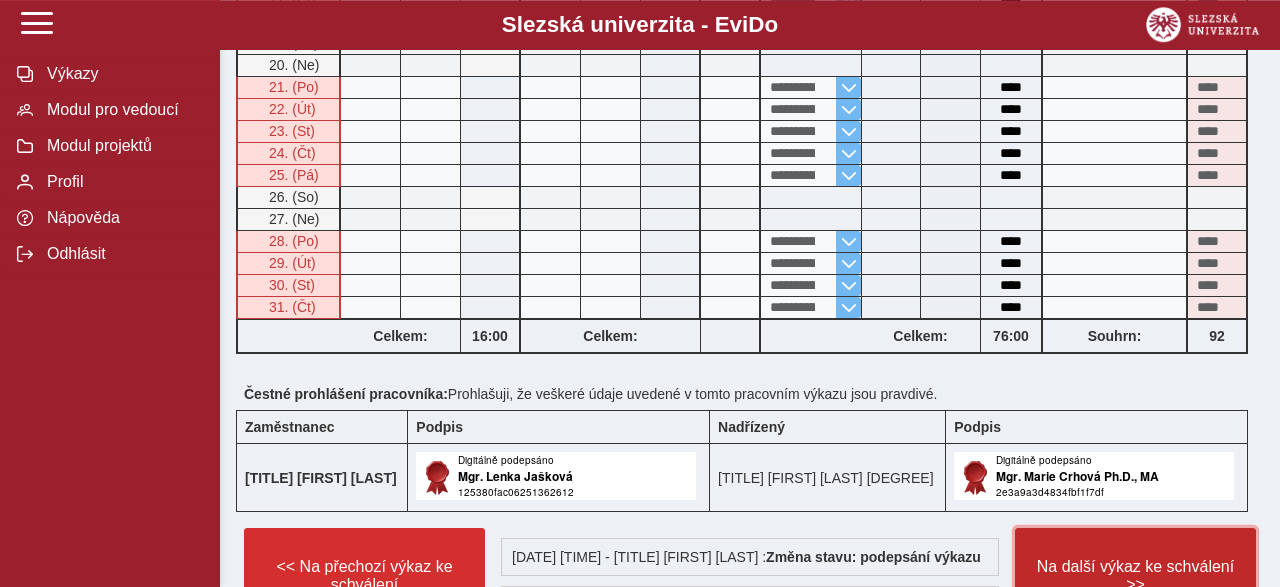 click on "Na další výkaz ke schválení  >>" at bounding box center [1135, 576] 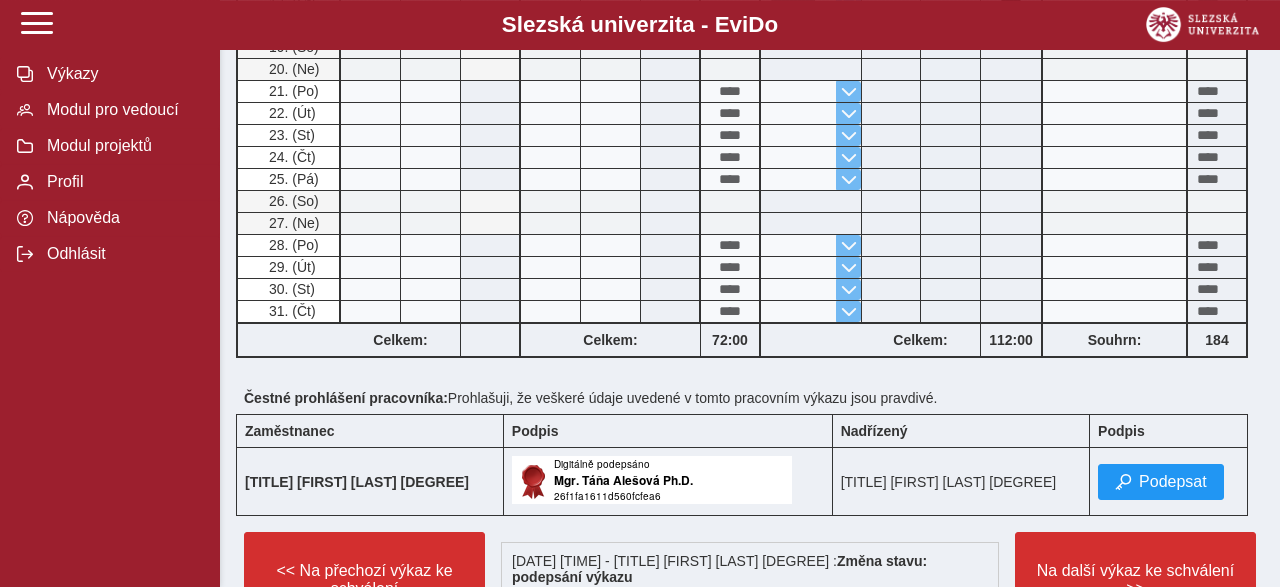 scroll, scrollTop: 1048, scrollLeft: 0, axis: vertical 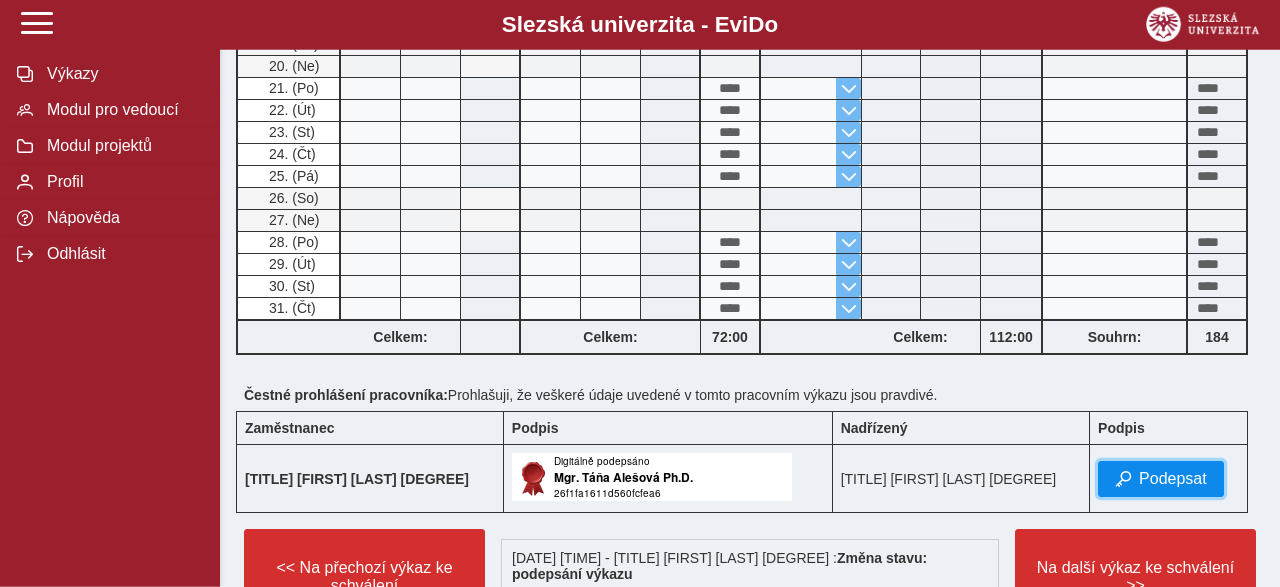 click on "Podepsat" at bounding box center [1173, 479] 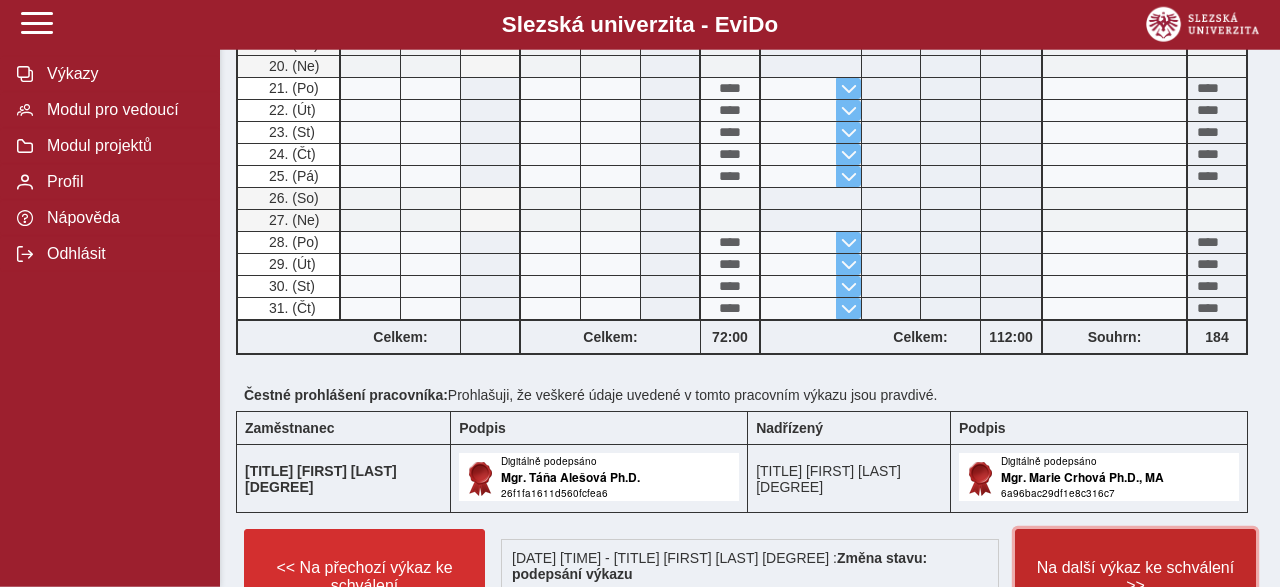 click on "Na další výkaz ke schválení  >>" at bounding box center [1135, 577] 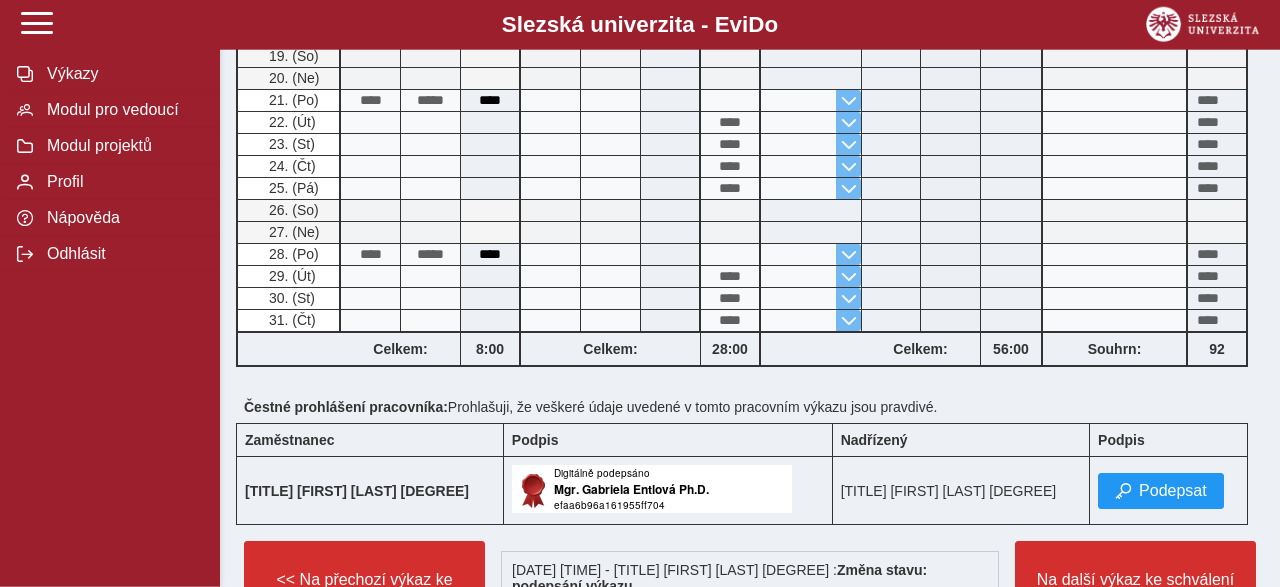 scroll, scrollTop: 1037, scrollLeft: 0, axis: vertical 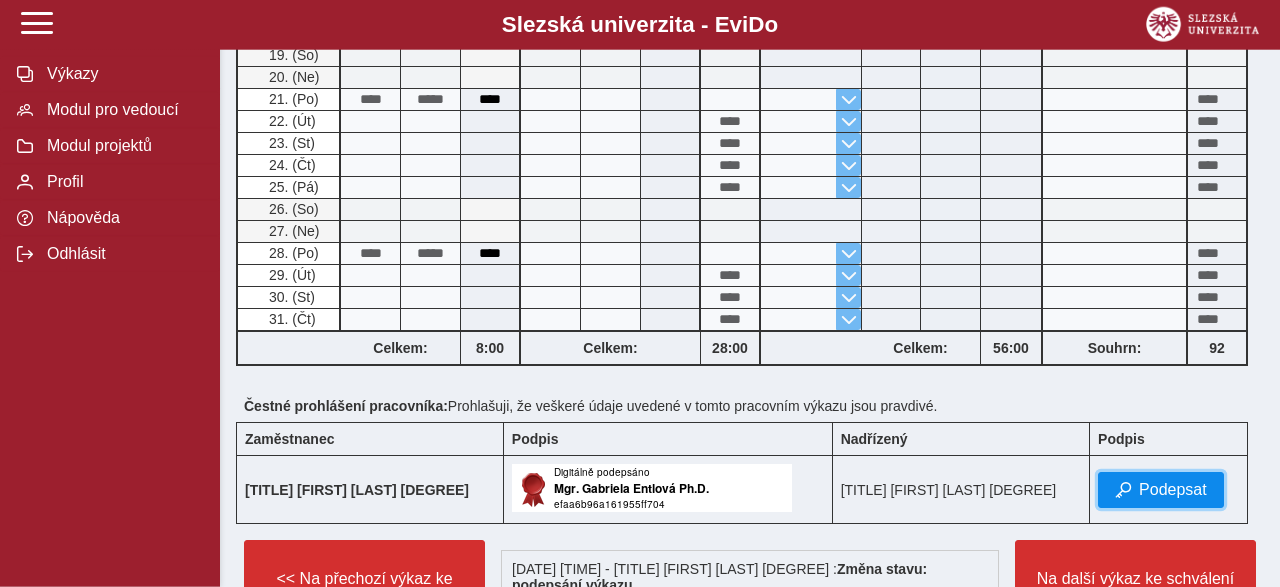 click on "Podepsat" at bounding box center [1173, 490] 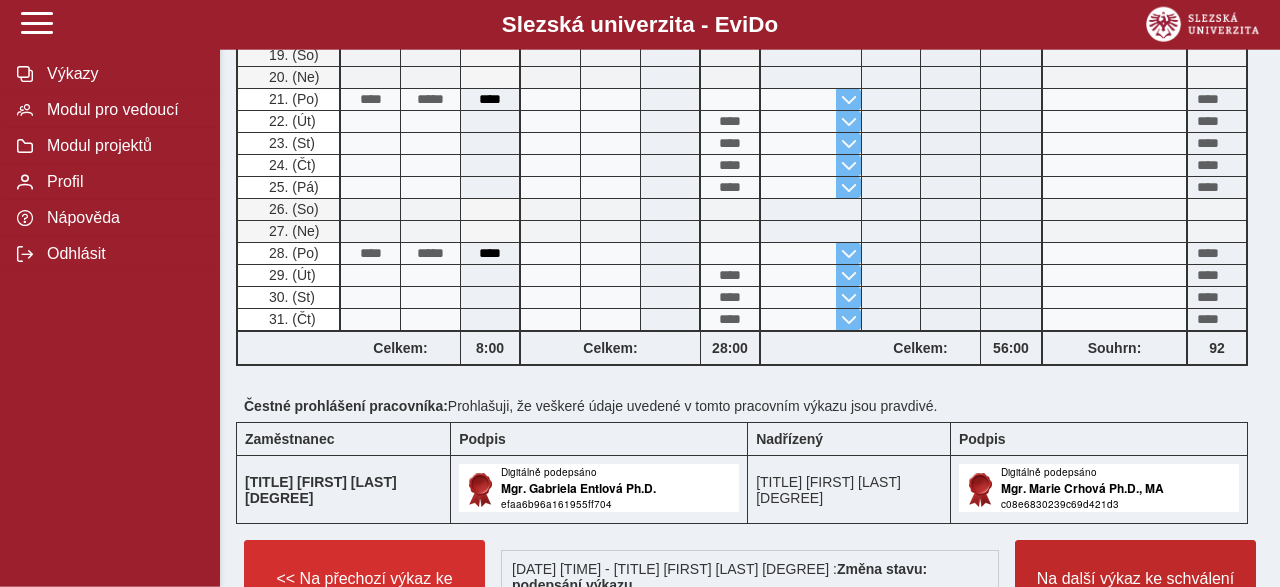 click on "Na další výkaz ke schválení  >>" at bounding box center (1135, 588) 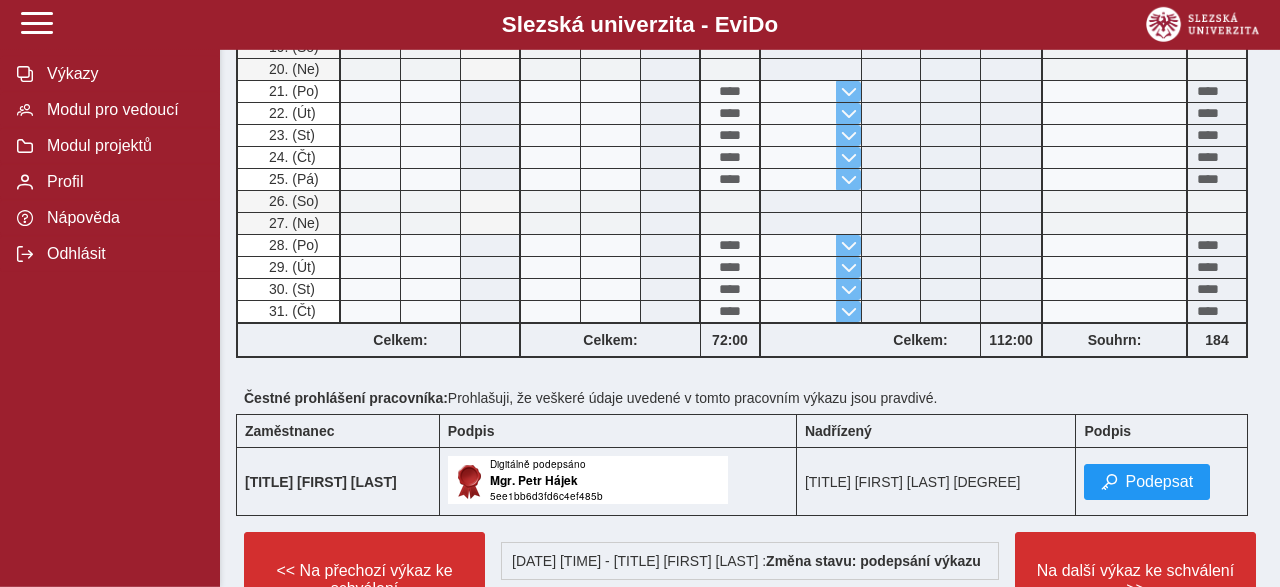 scroll, scrollTop: 924, scrollLeft: 0, axis: vertical 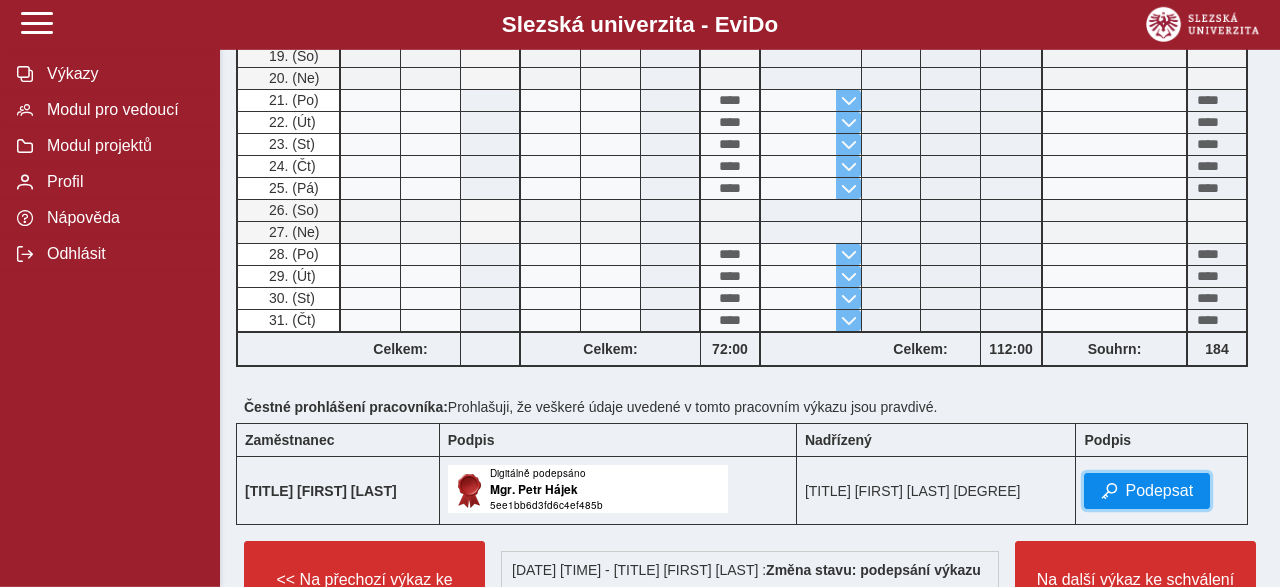 click on "Podepsat" at bounding box center [1159, 491] 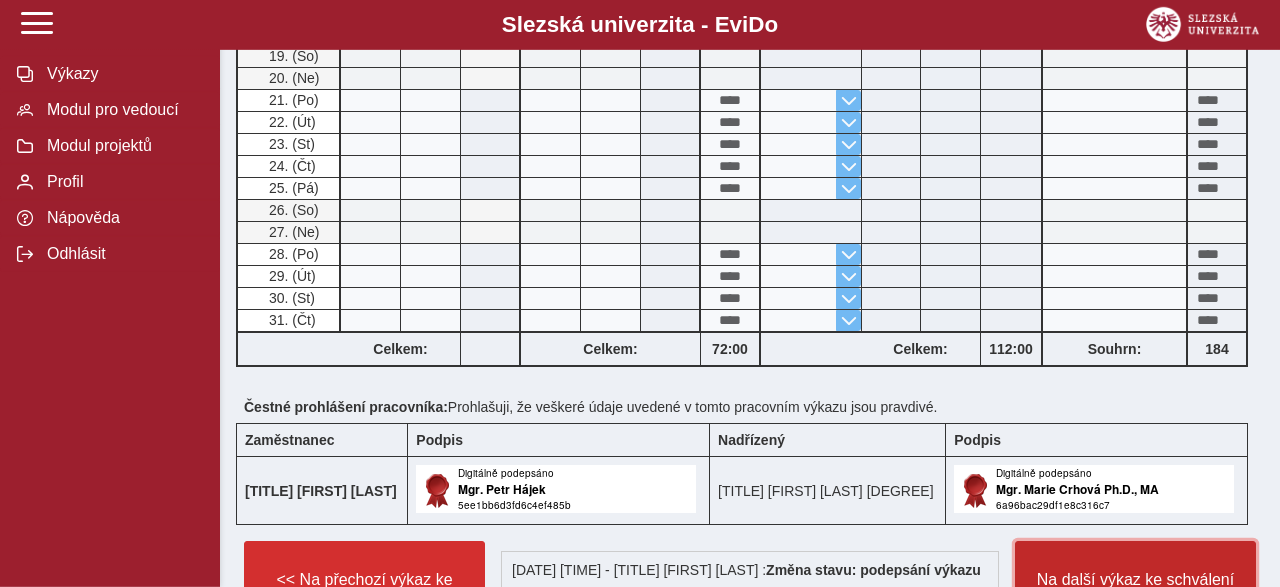 click on "Na další výkaz ke schválení  >>" at bounding box center [1135, 589] 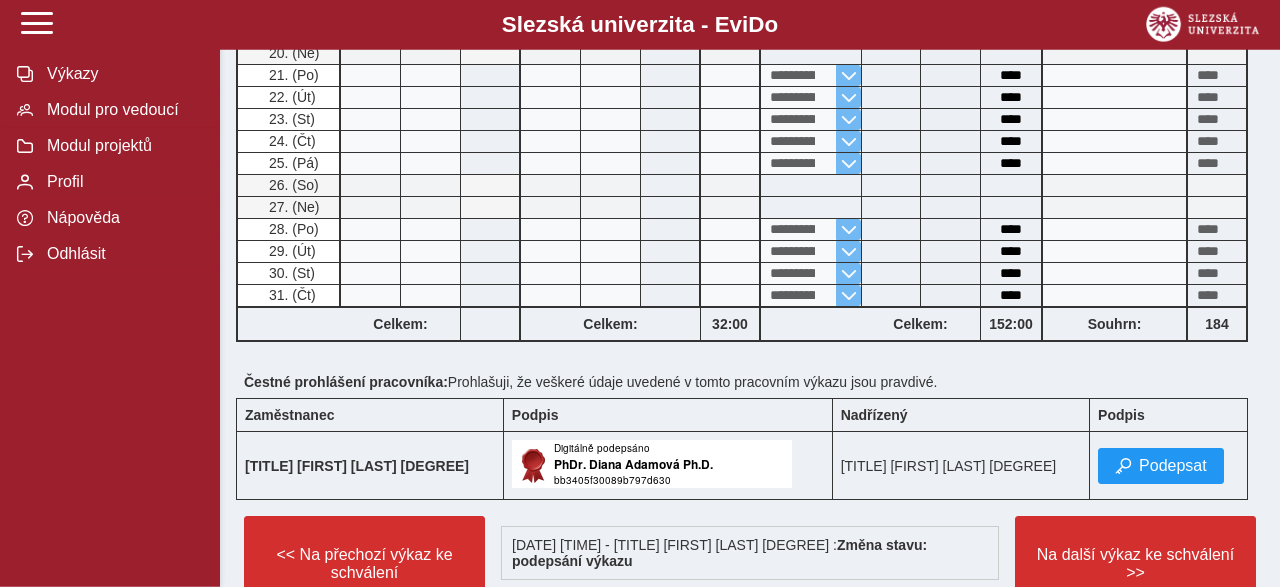 scroll, scrollTop: 1060, scrollLeft: 0, axis: vertical 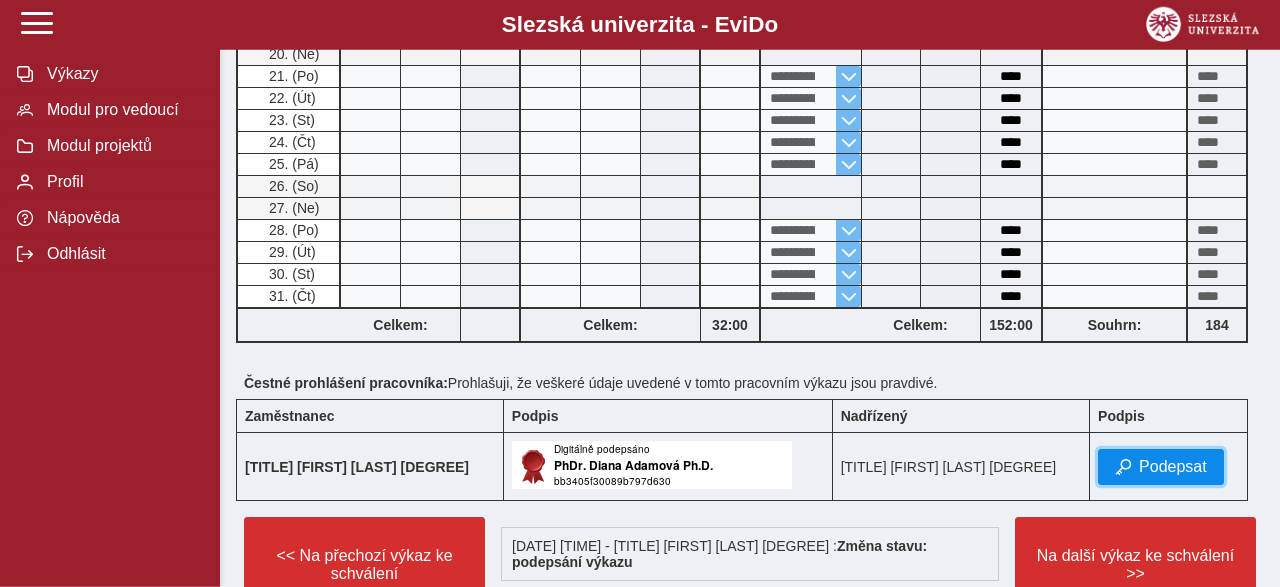 click on "Podepsat" at bounding box center (1173, 467) 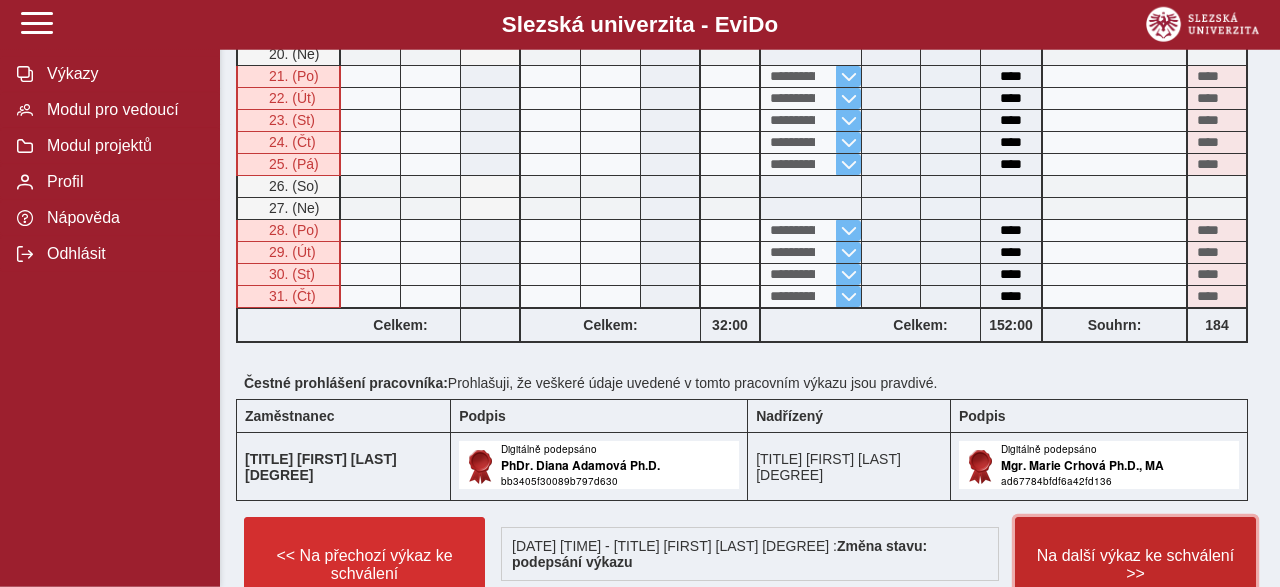 click on "Na další výkaz ke schválení  >>" at bounding box center (1135, 565) 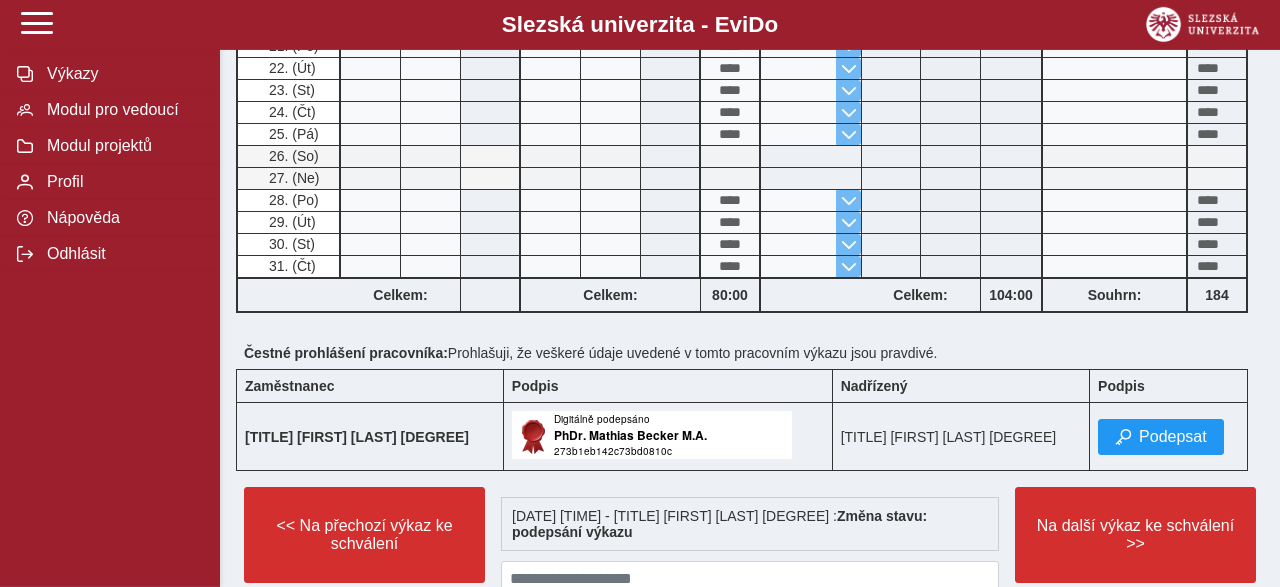 scroll, scrollTop: 1088, scrollLeft: 0, axis: vertical 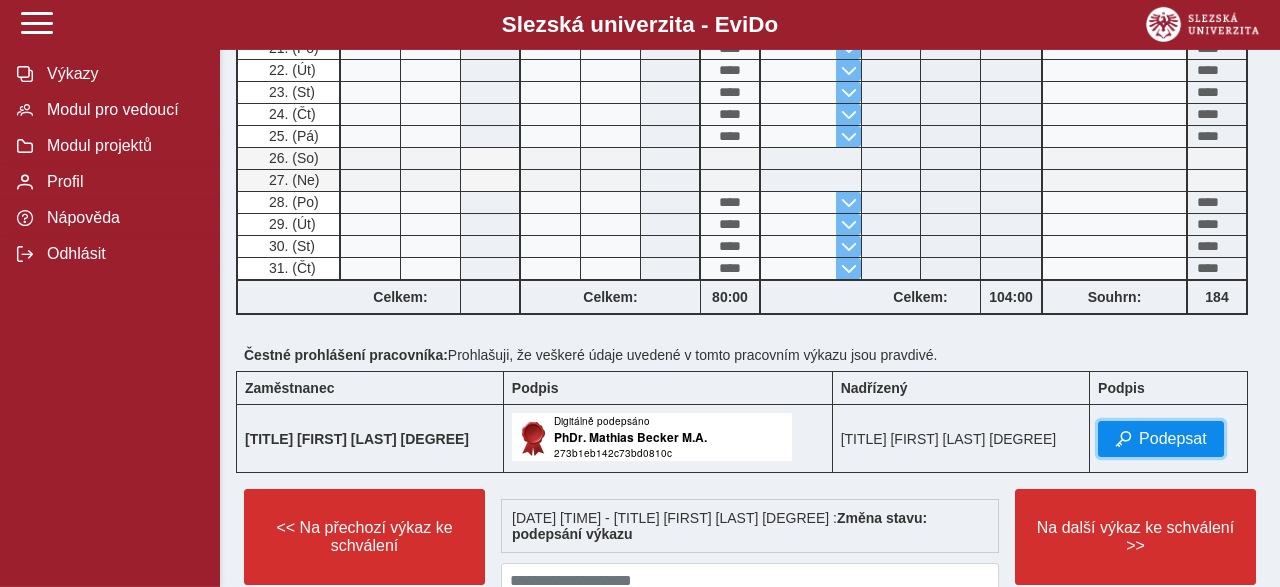 click on "Podepsat" at bounding box center [1173, 439] 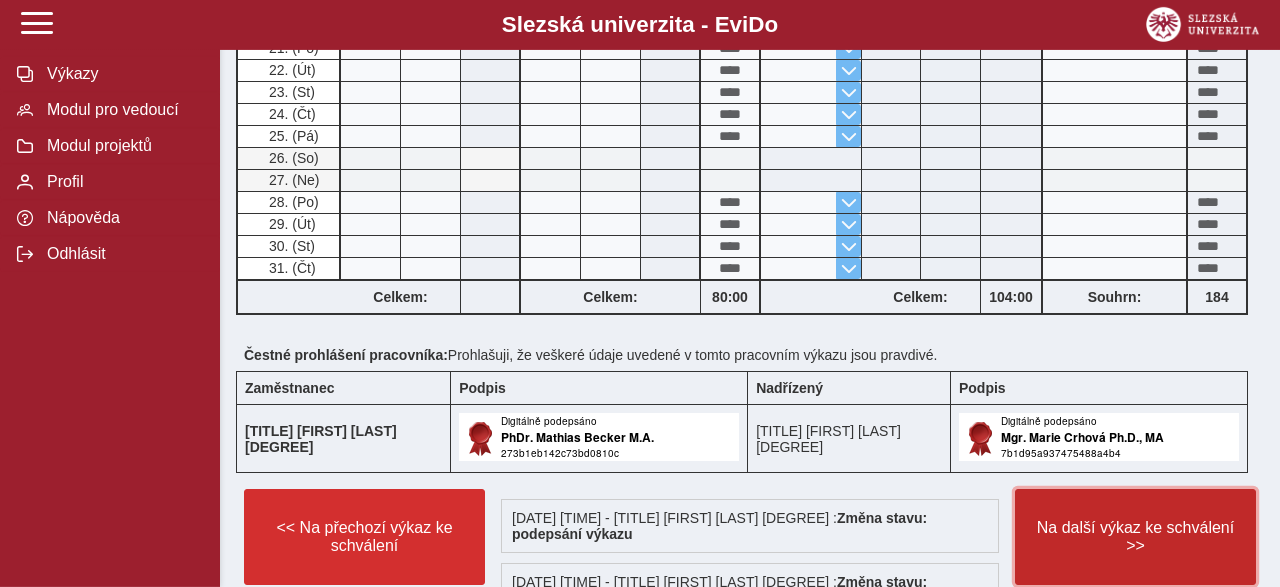 click on "Na další výkaz ke schválení  >>" at bounding box center (1135, 537) 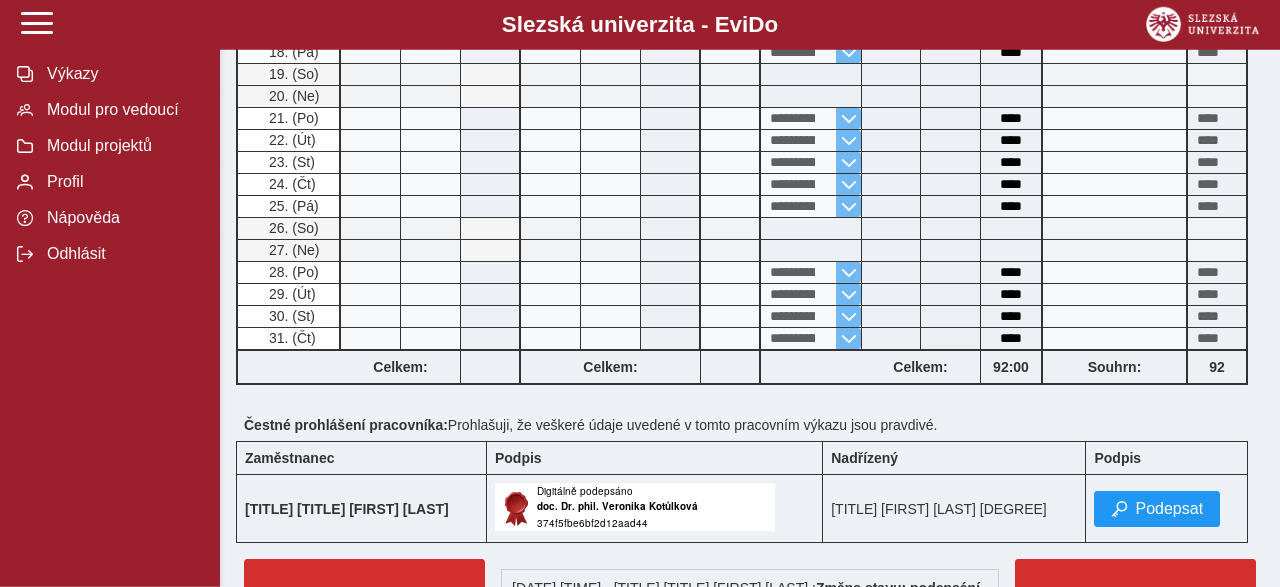 scroll, scrollTop: 792, scrollLeft: 0, axis: vertical 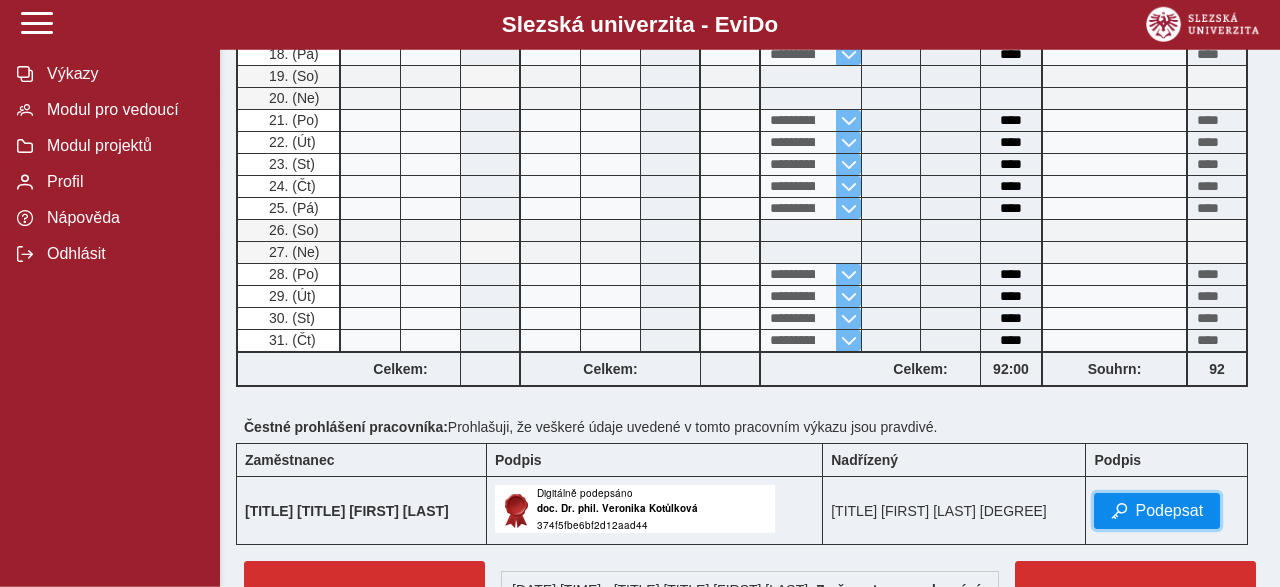 click on "Podepsat" at bounding box center [1169, 511] 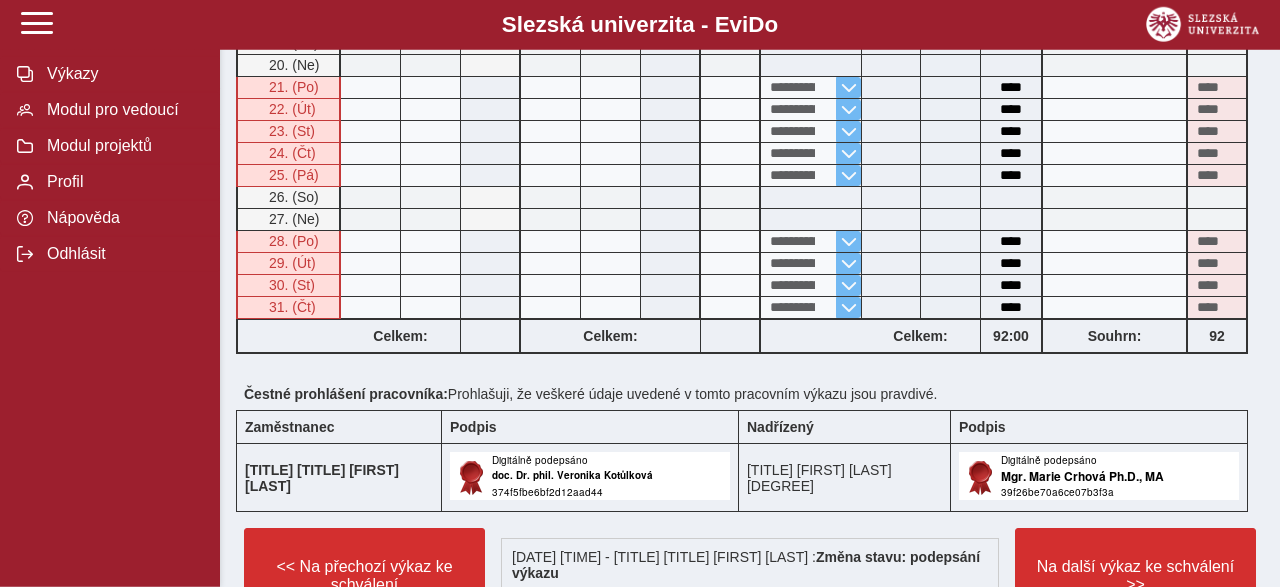 scroll, scrollTop: 878, scrollLeft: 0, axis: vertical 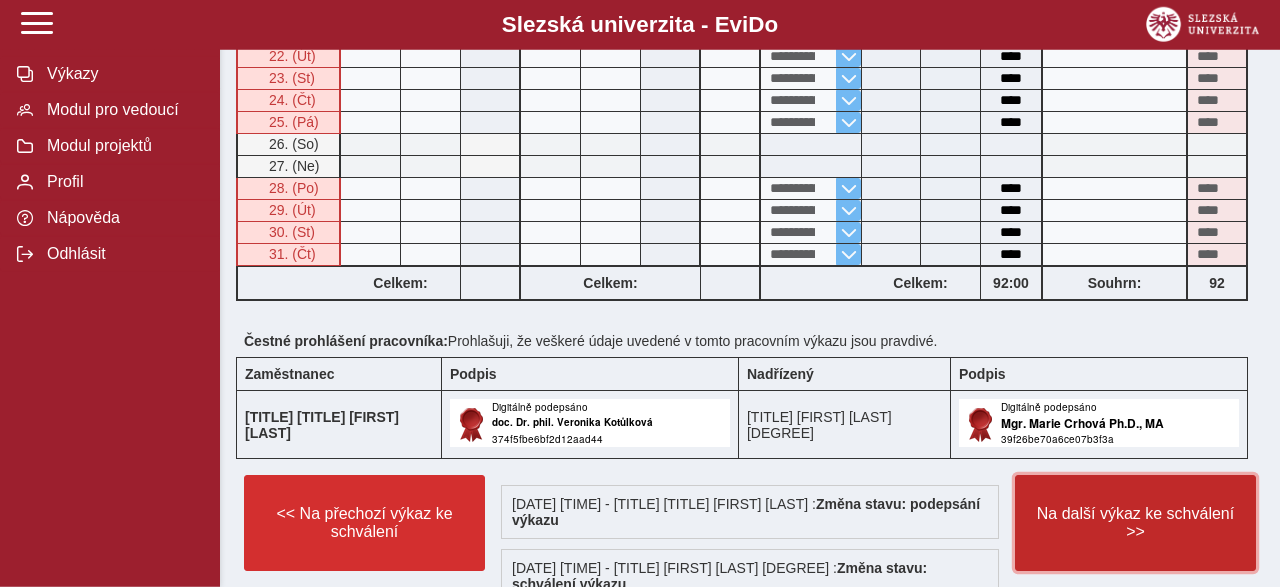 click on "Na další výkaz ke schválení  >>" at bounding box center [1135, 523] 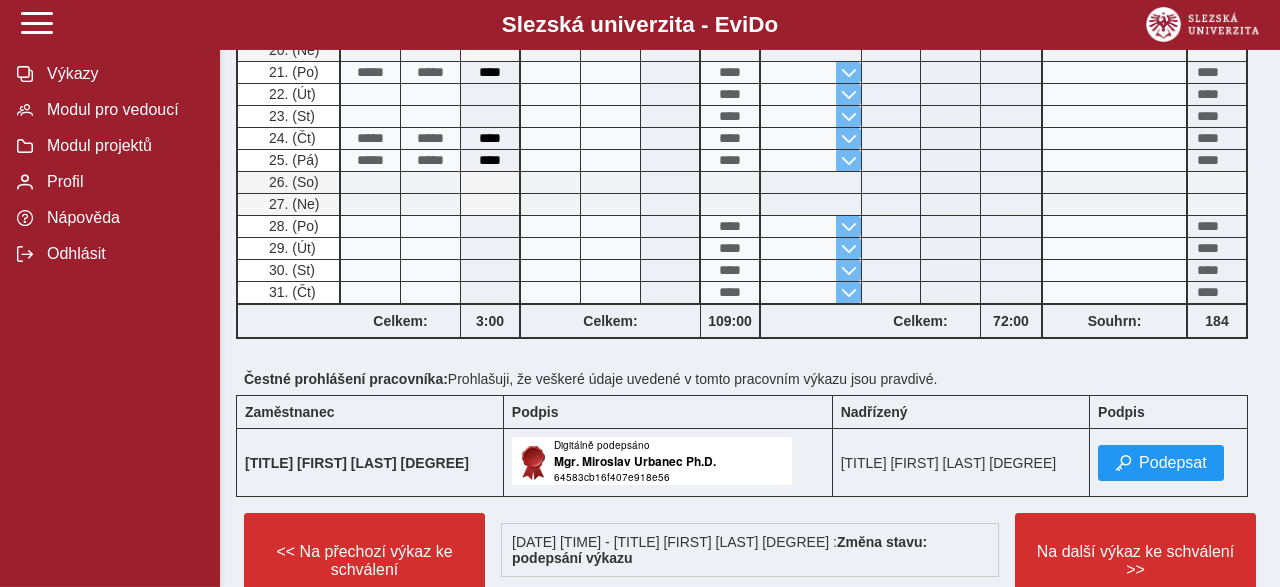 scroll, scrollTop: 953, scrollLeft: 0, axis: vertical 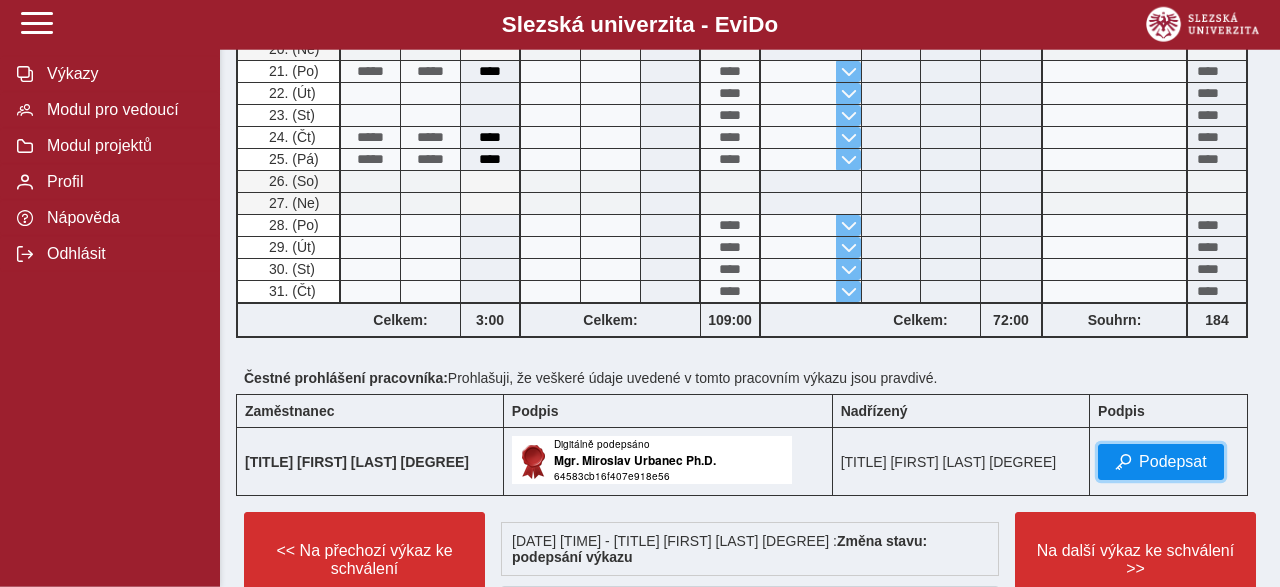 click on "Podepsat" at bounding box center [1173, 462] 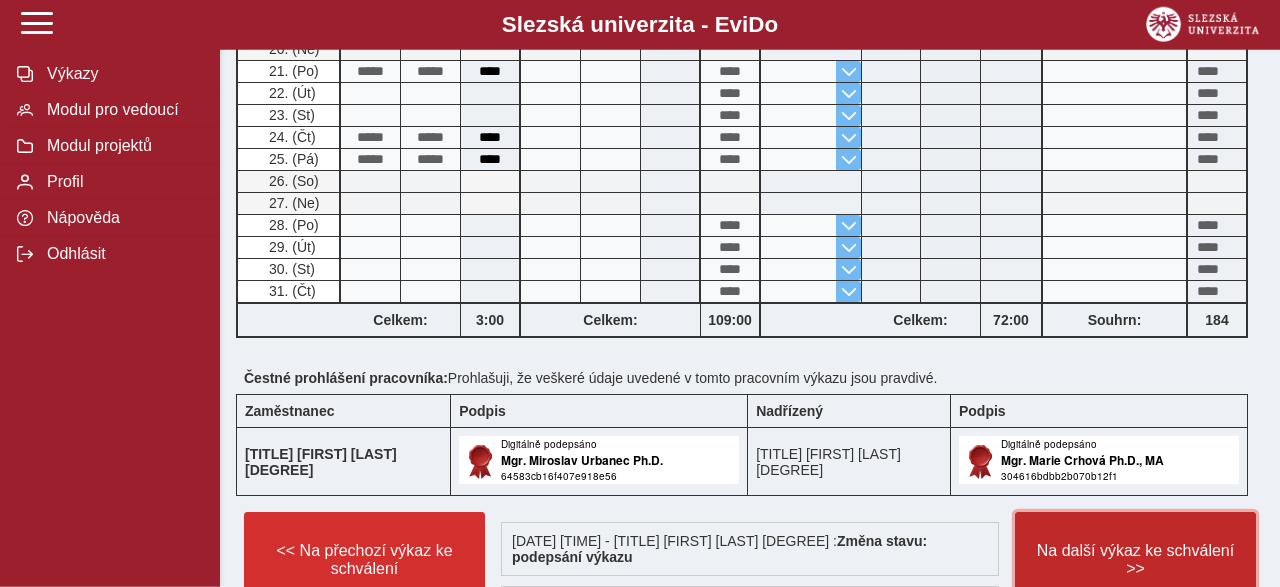 click on "Na další výkaz ke schválení  >>" at bounding box center (1135, 560) 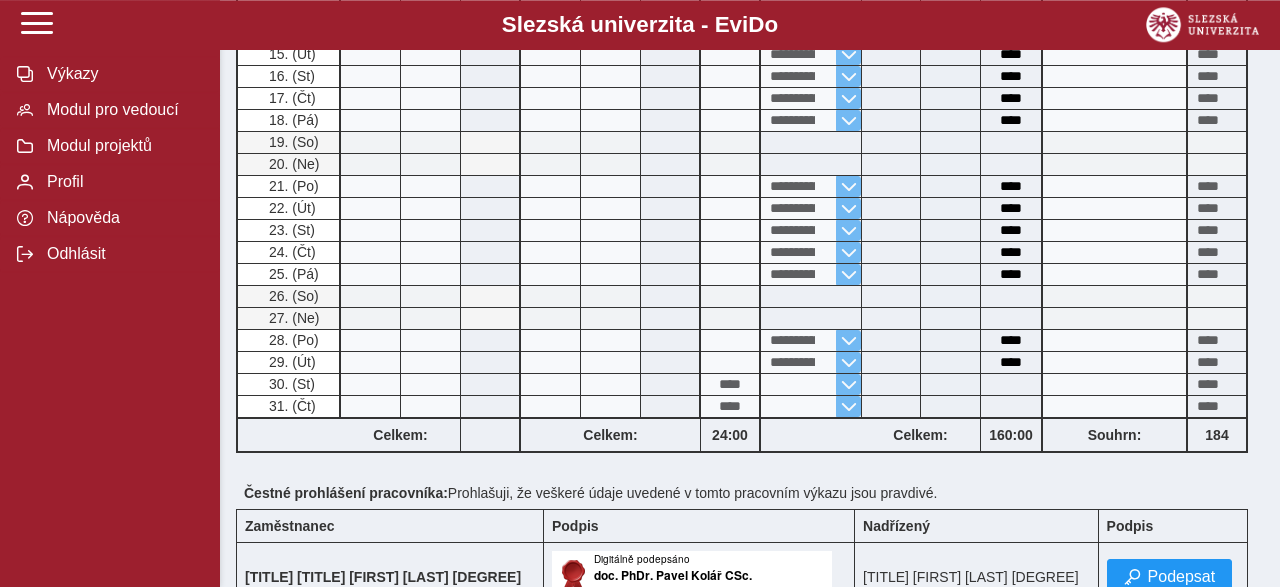 scroll, scrollTop: 1008, scrollLeft: 0, axis: vertical 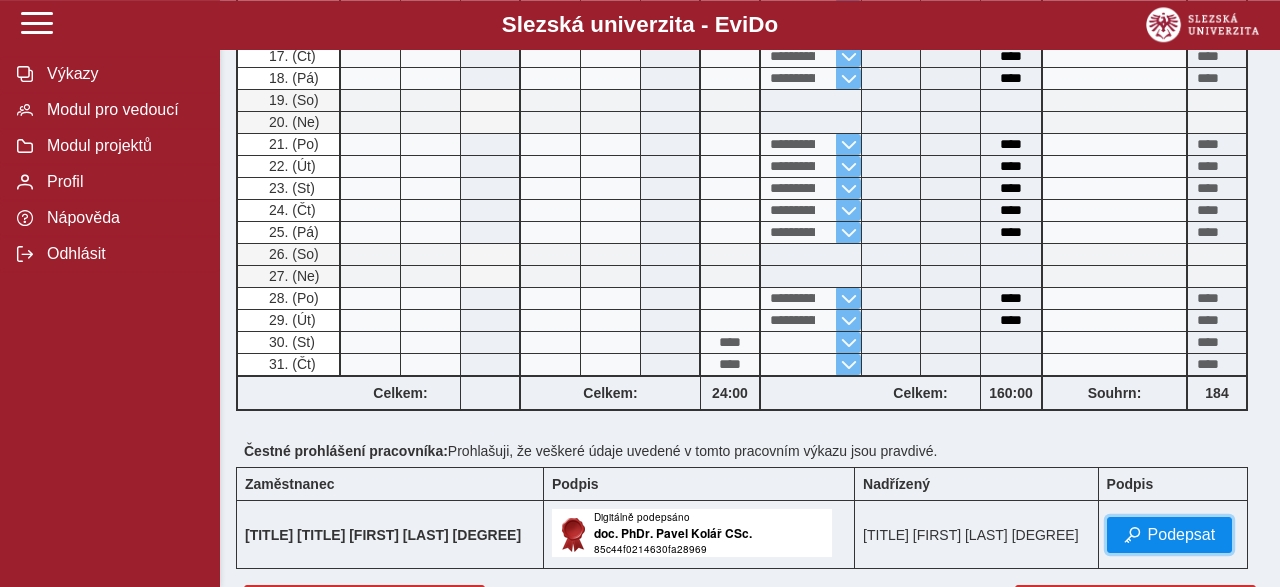 click on "Podepsat" at bounding box center (1182, 535) 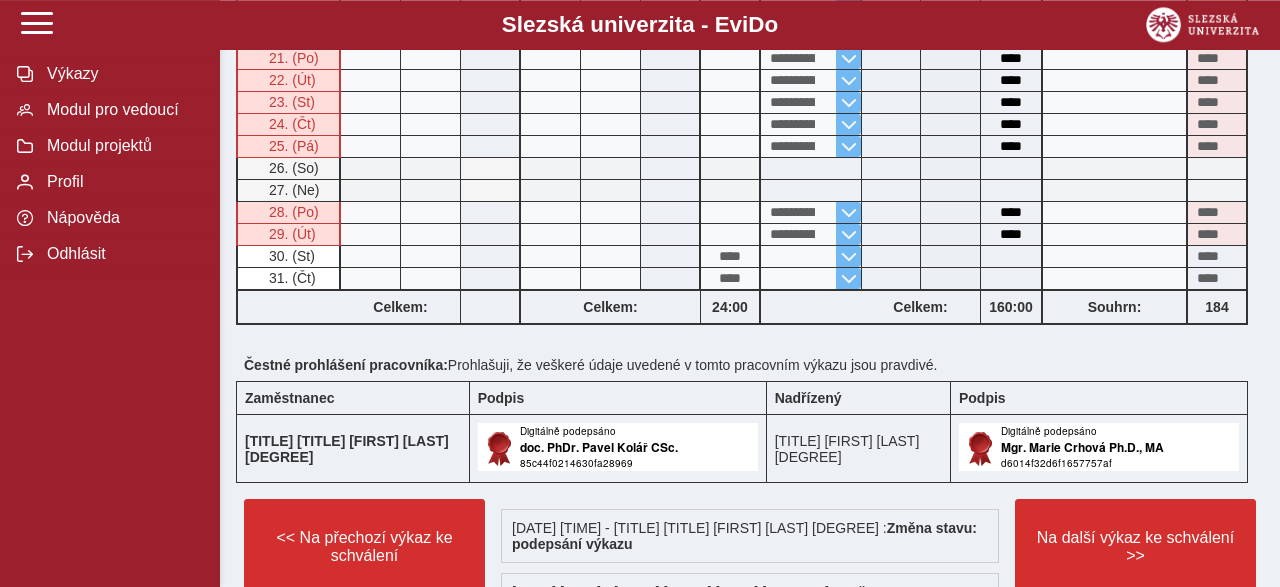 scroll, scrollTop: 1110, scrollLeft: 0, axis: vertical 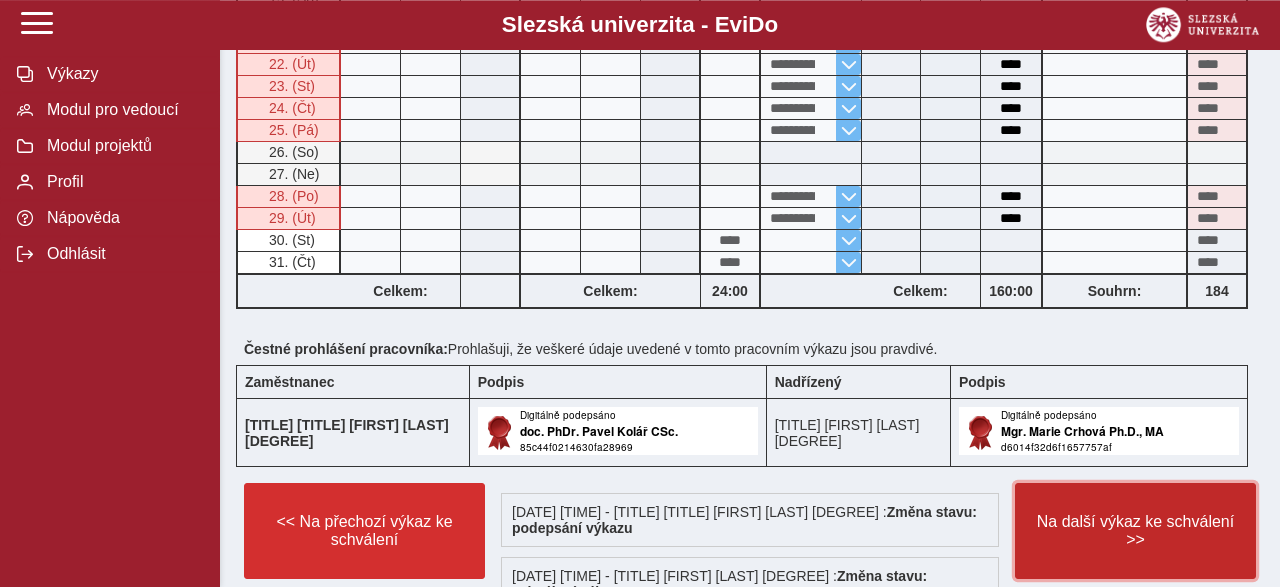 click on "Na další výkaz ke schválení  >>" at bounding box center (1135, 531) 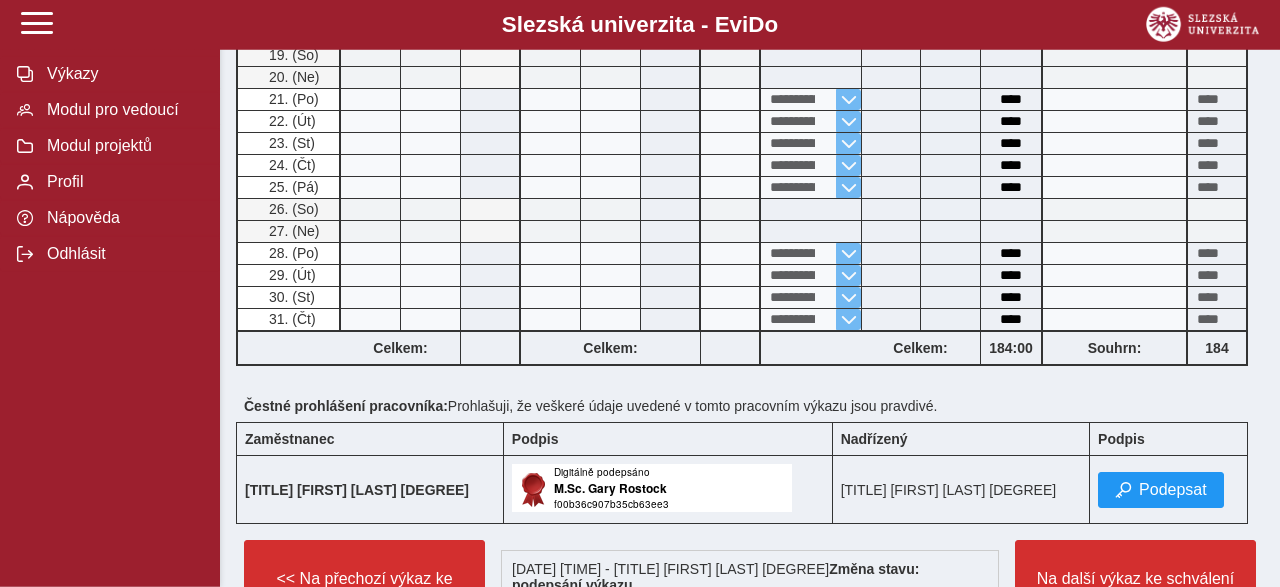 scroll, scrollTop: 1041, scrollLeft: 0, axis: vertical 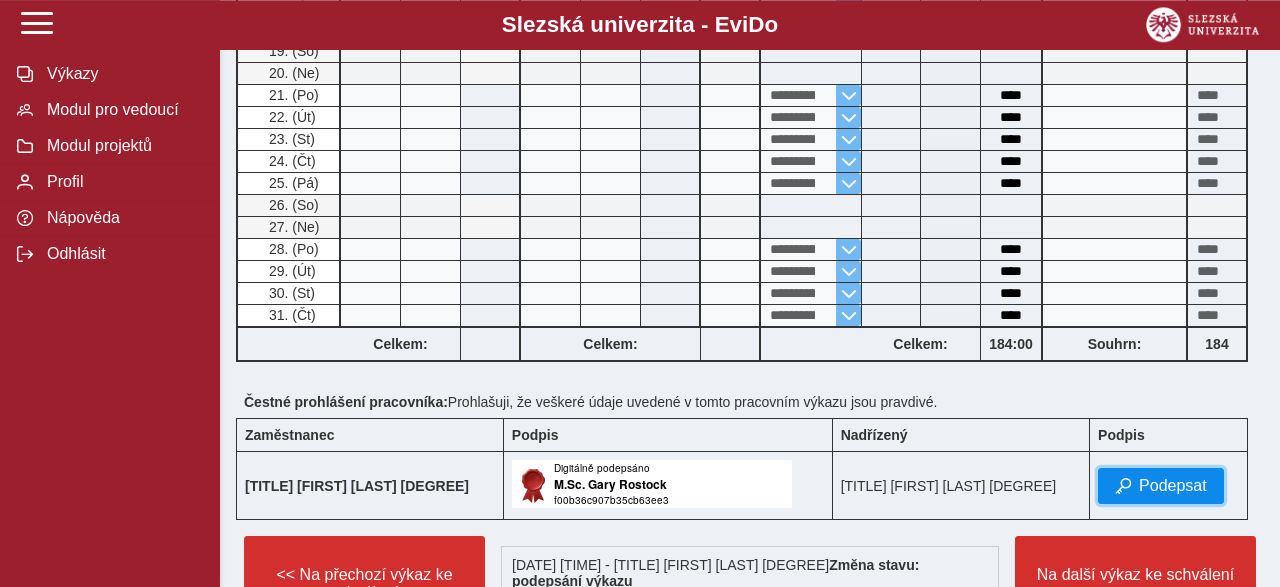 click on "Podepsat" at bounding box center [1173, 486] 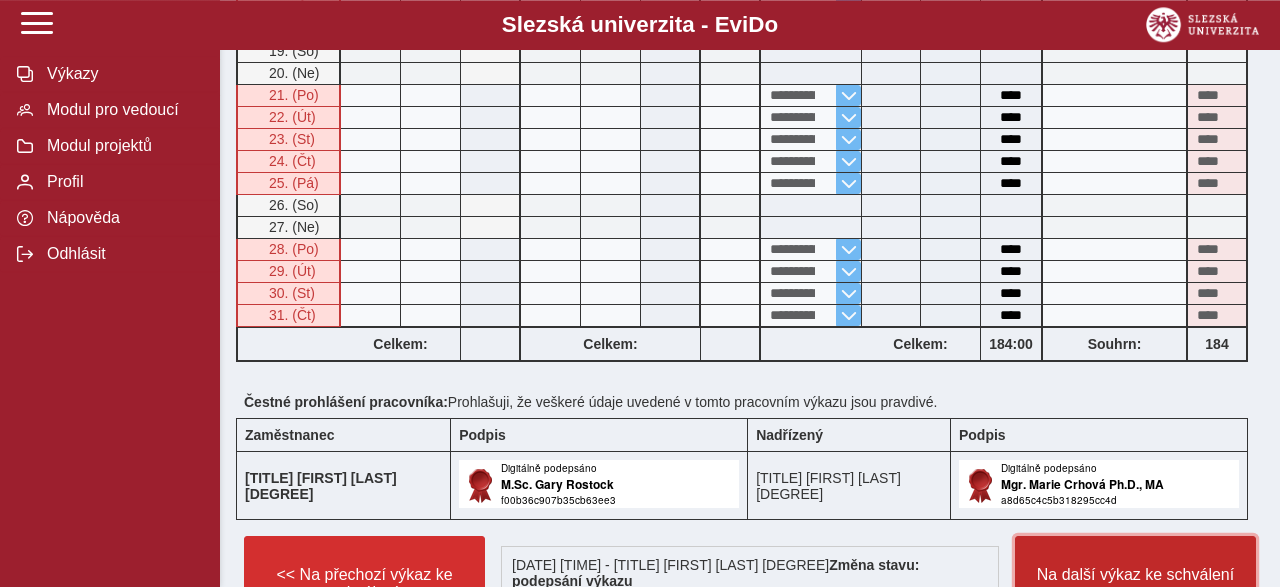 click on "Na další výkaz ke schválení  >>" at bounding box center [1135, 584] 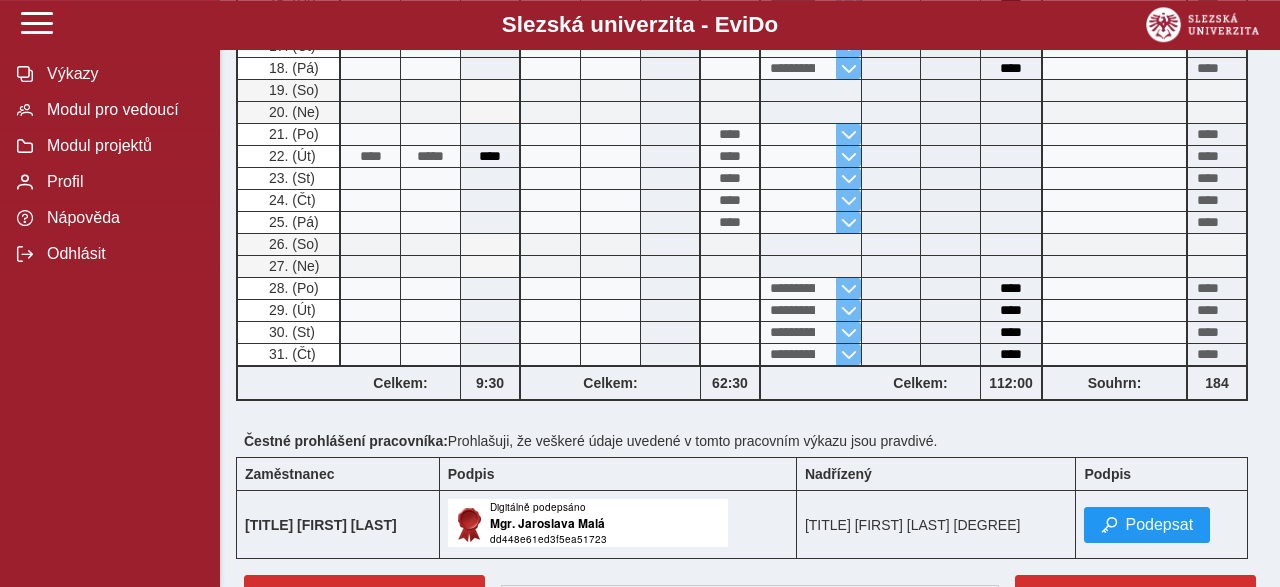 scroll, scrollTop: 1002, scrollLeft: 0, axis: vertical 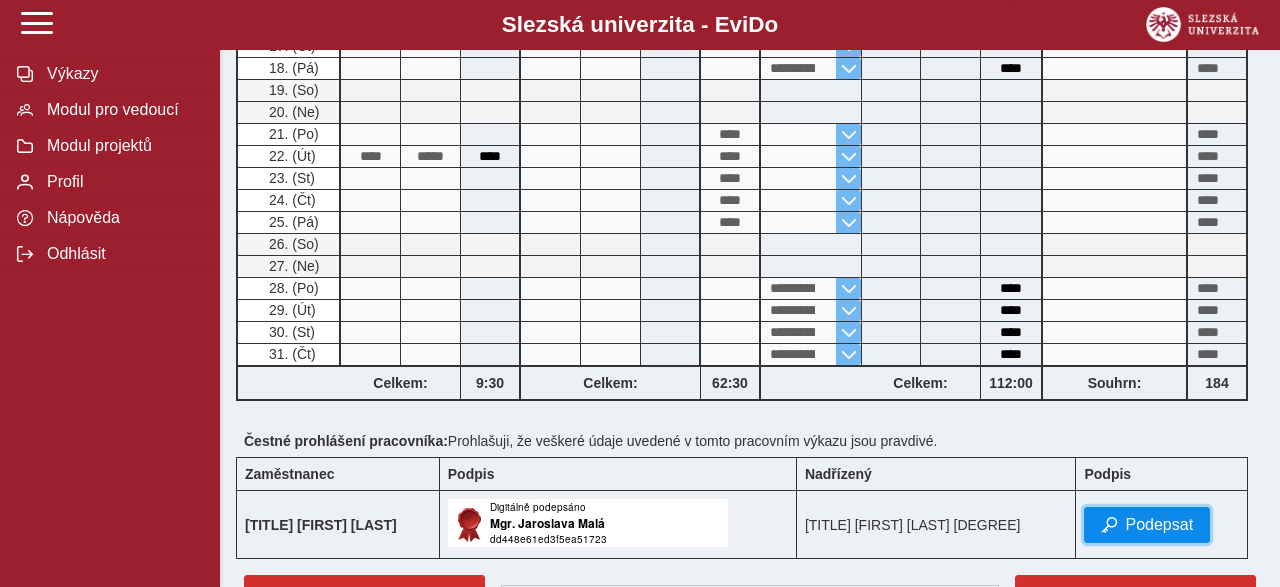 click on "Podepsat" at bounding box center (1159, 525) 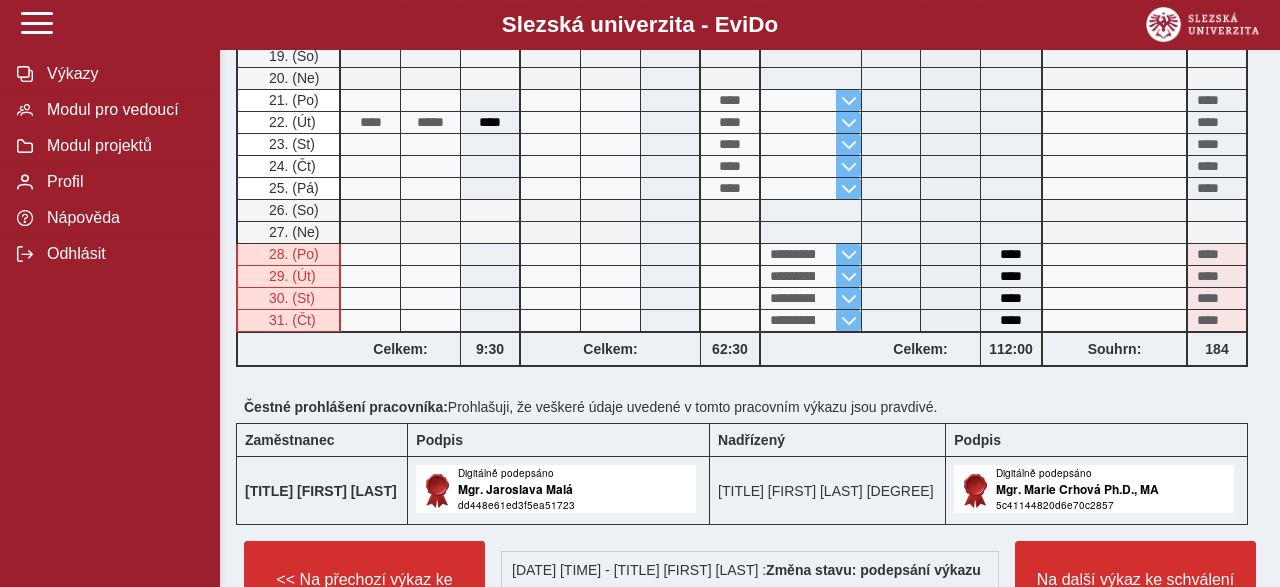 scroll, scrollTop: 1090, scrollLeft: 0, axis: vertical 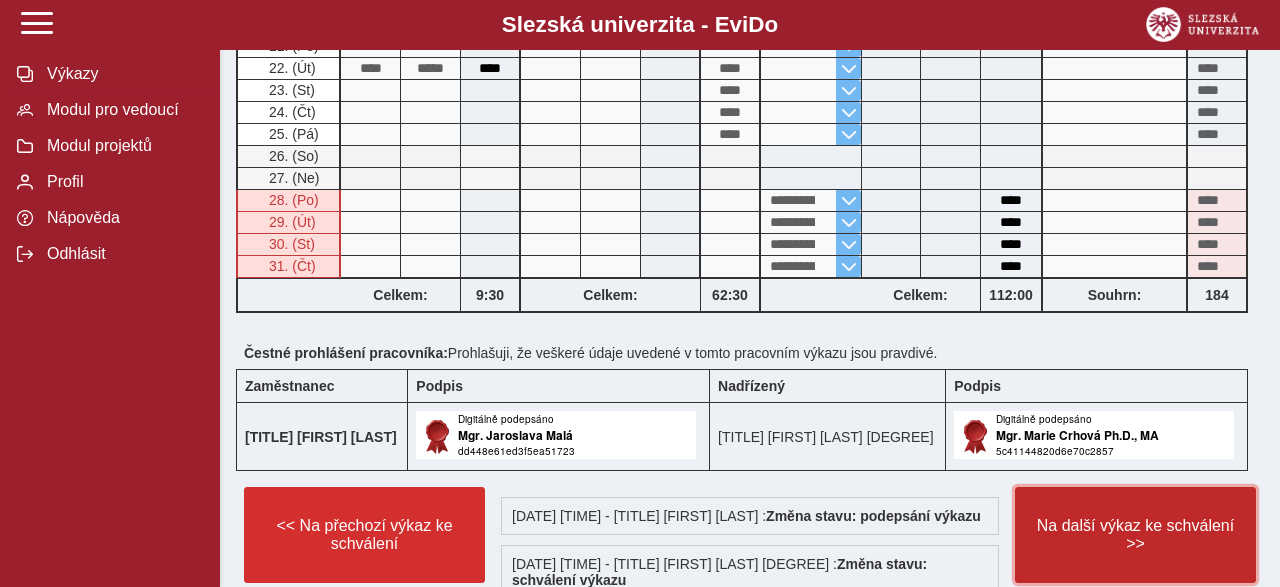 click on "Na další výkaz ke schválení  >>" at bounding box center (1135, 535) 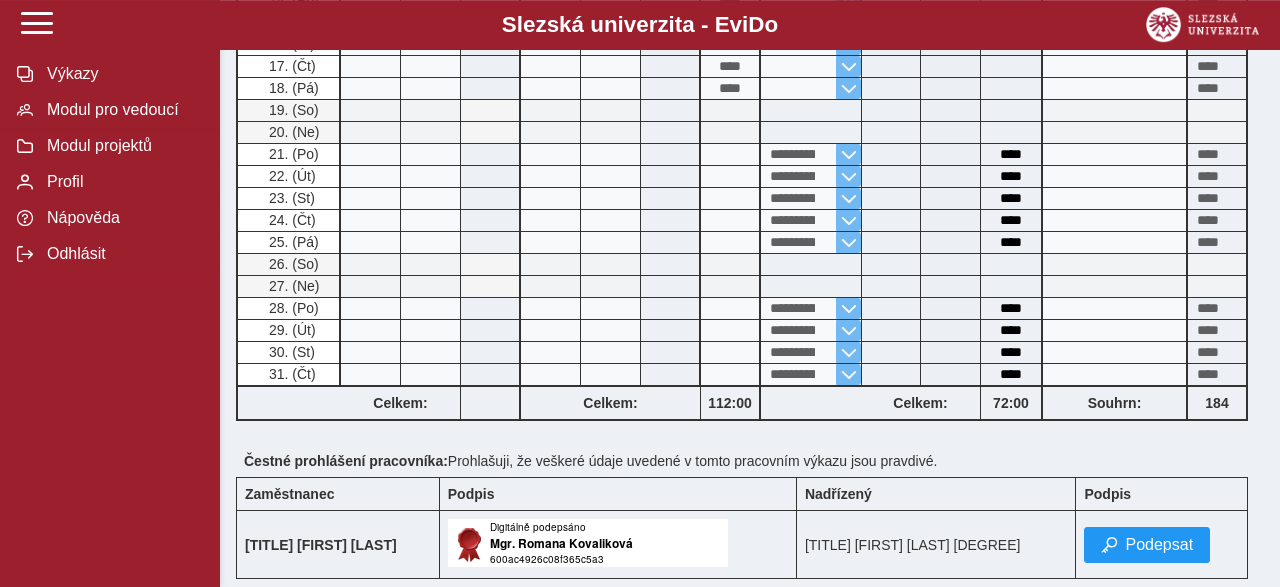 scroll, scrollTop: 762, scrollLeft: 0, axis: vertical 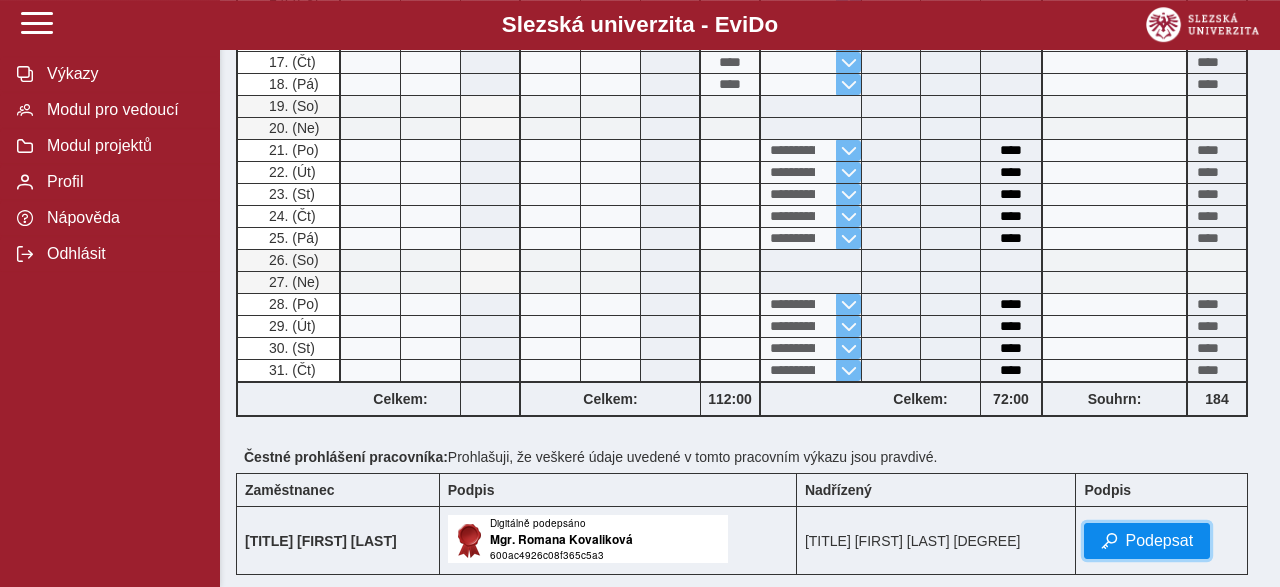 click on "Podepsat" at bounding box center (1159, 541) 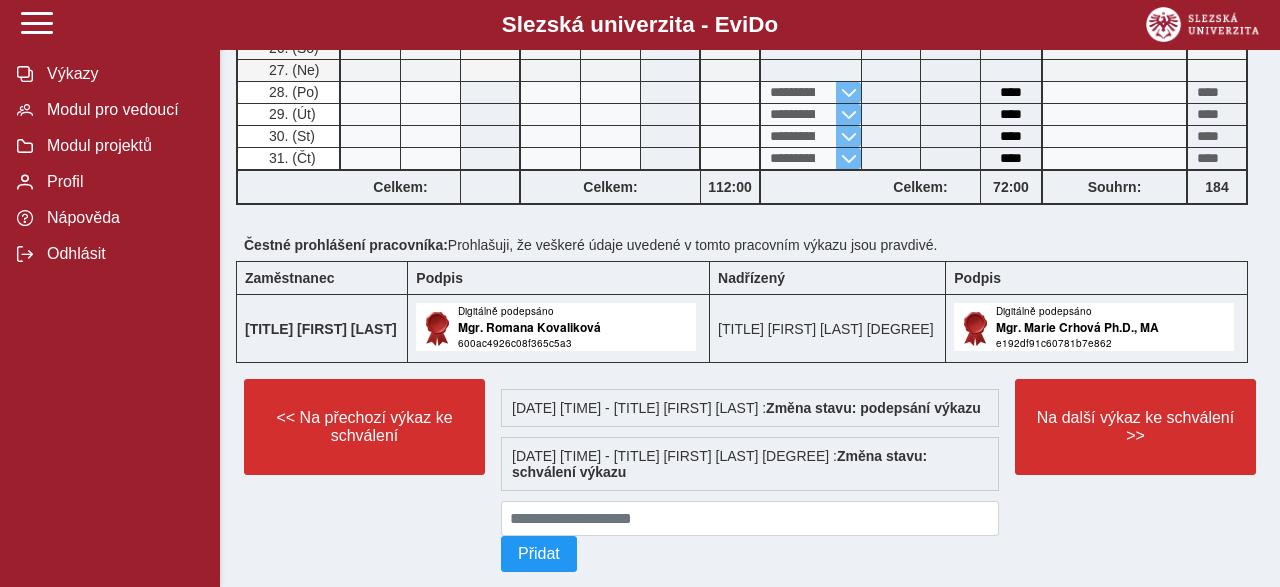 scroll, scrollTop: 955, scrollLeft: 0, axis: vertical 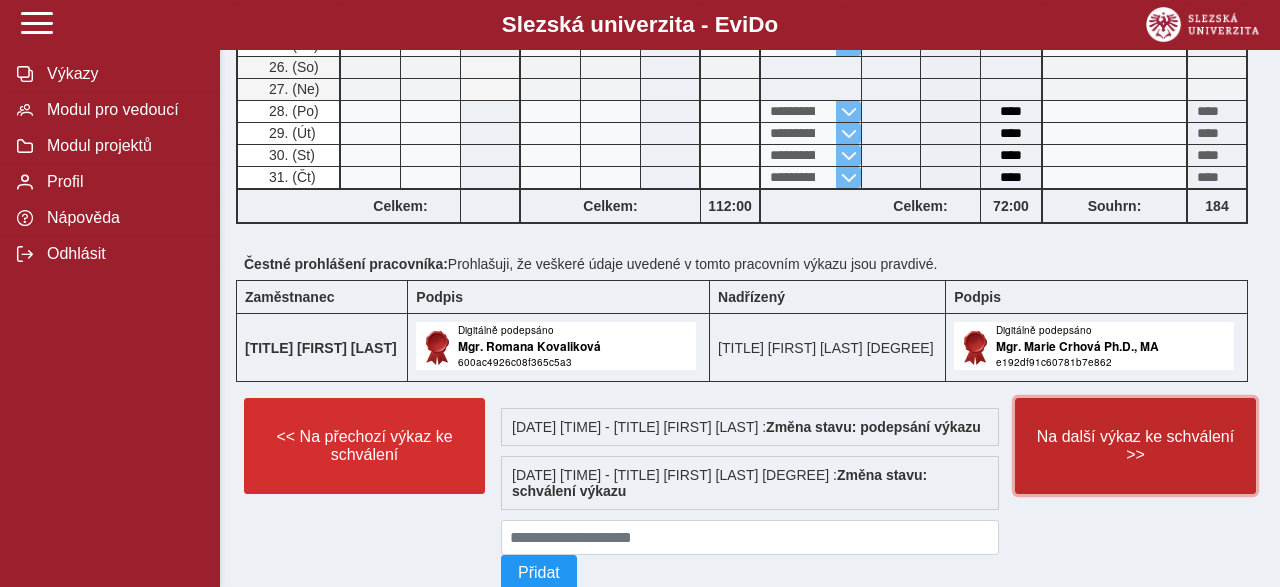 click on "Na další výkaz ke schválení  >>" at bounding box center [1135, 446] 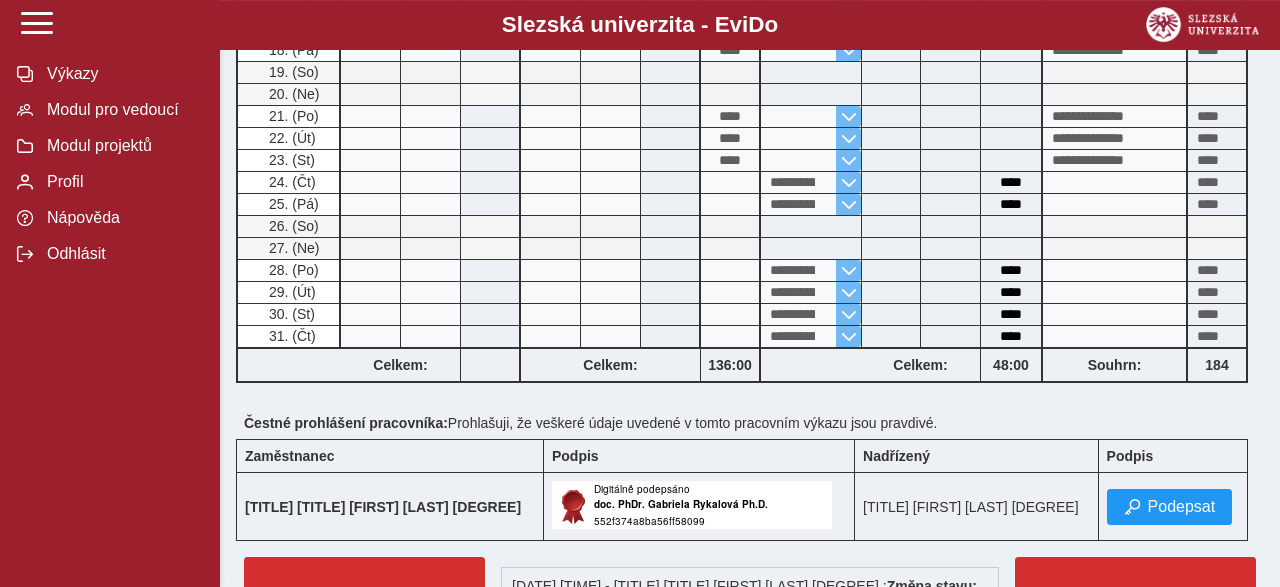 scroll, scrollTop: 922, scrollLeft: 0, axis: vertical 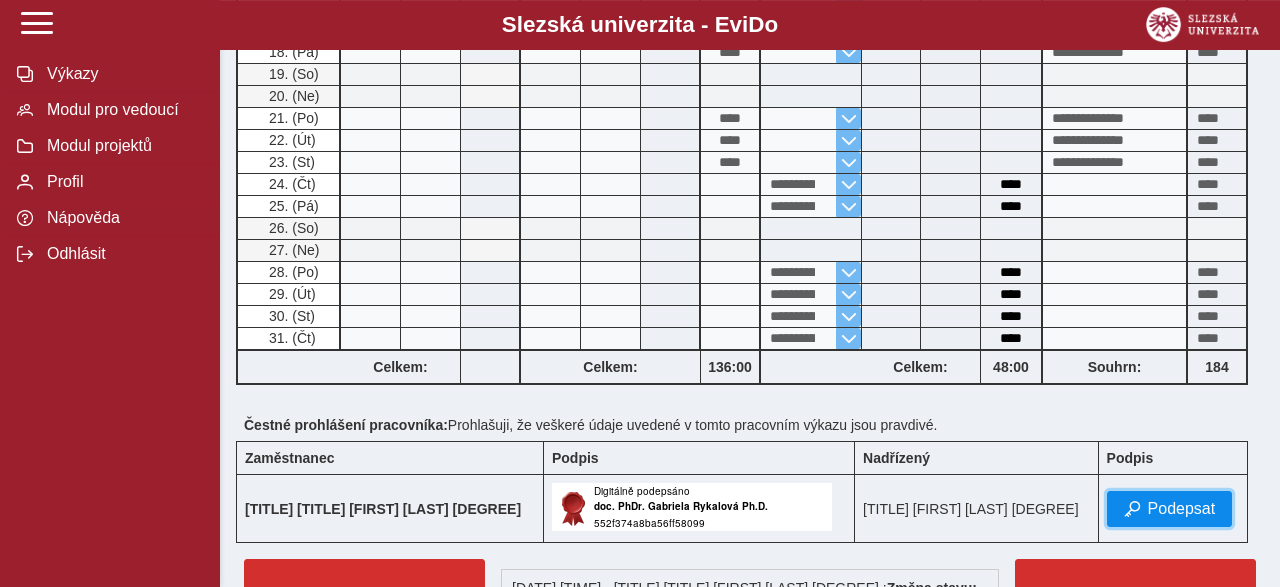 click on "Podepsat" at bounding box center (1182, 509) 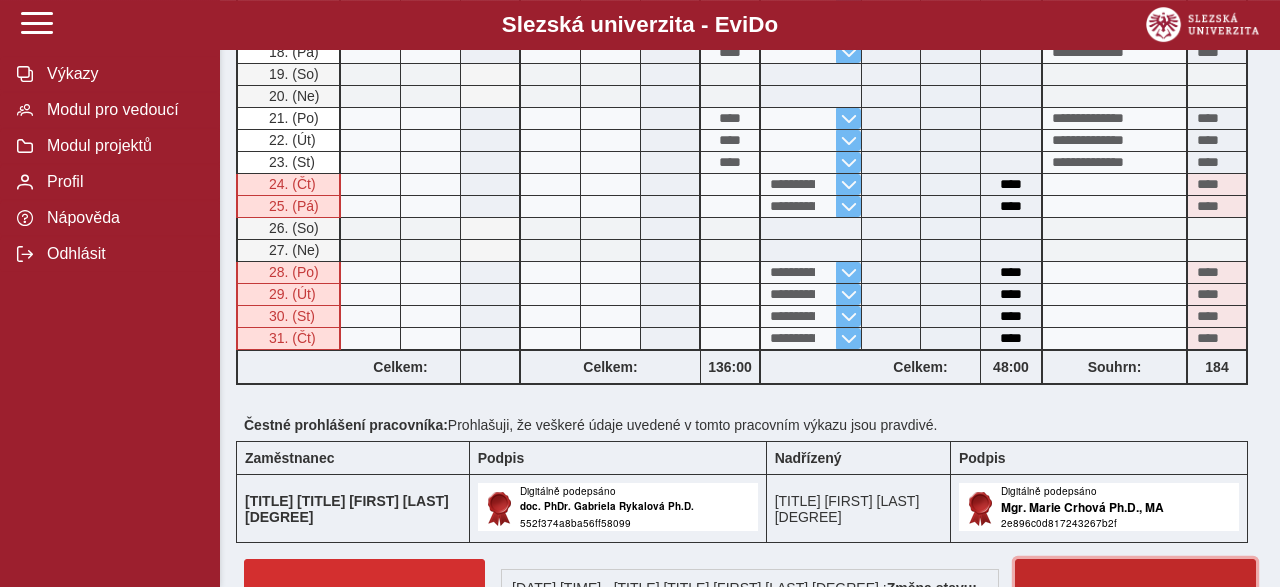 click on "Na další výkaz ke schválení  >>" at bounding box center [1135, 607] 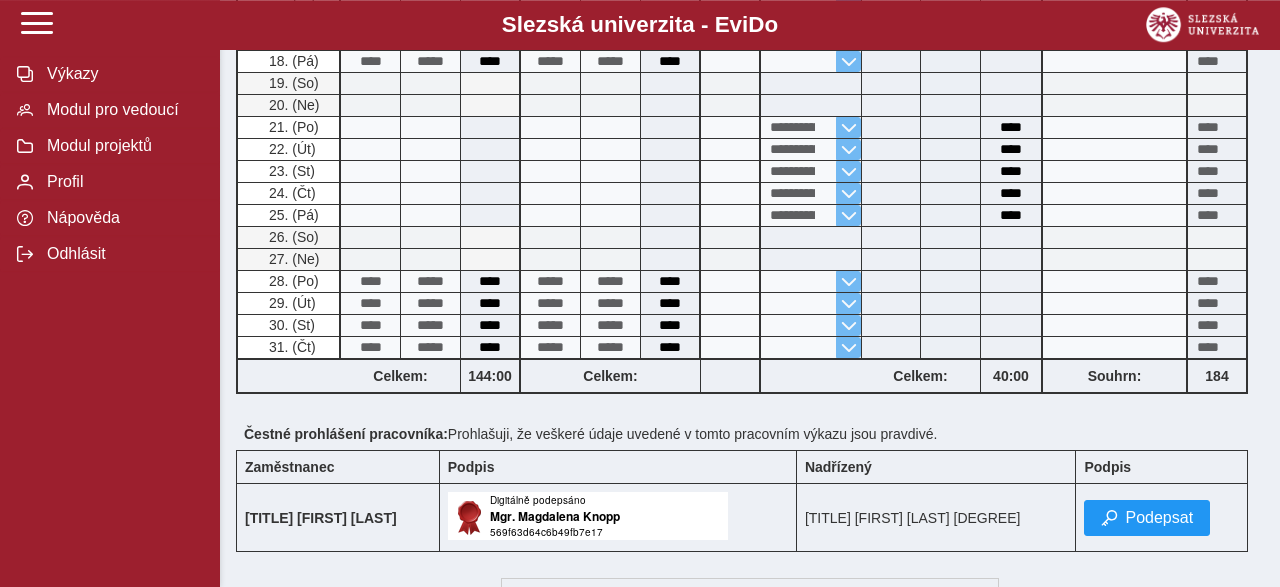 scroll, scrollTop: 898, scrollLeft: 0, axis: vertical 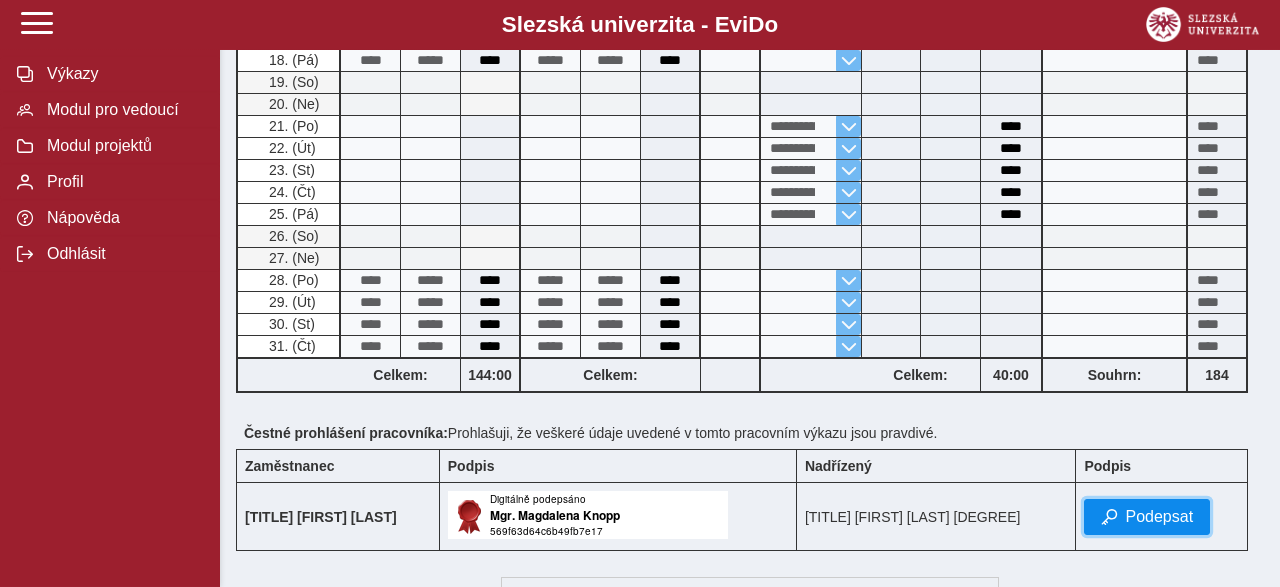 click on "Podepsat" at bounding box center [1159, 517] 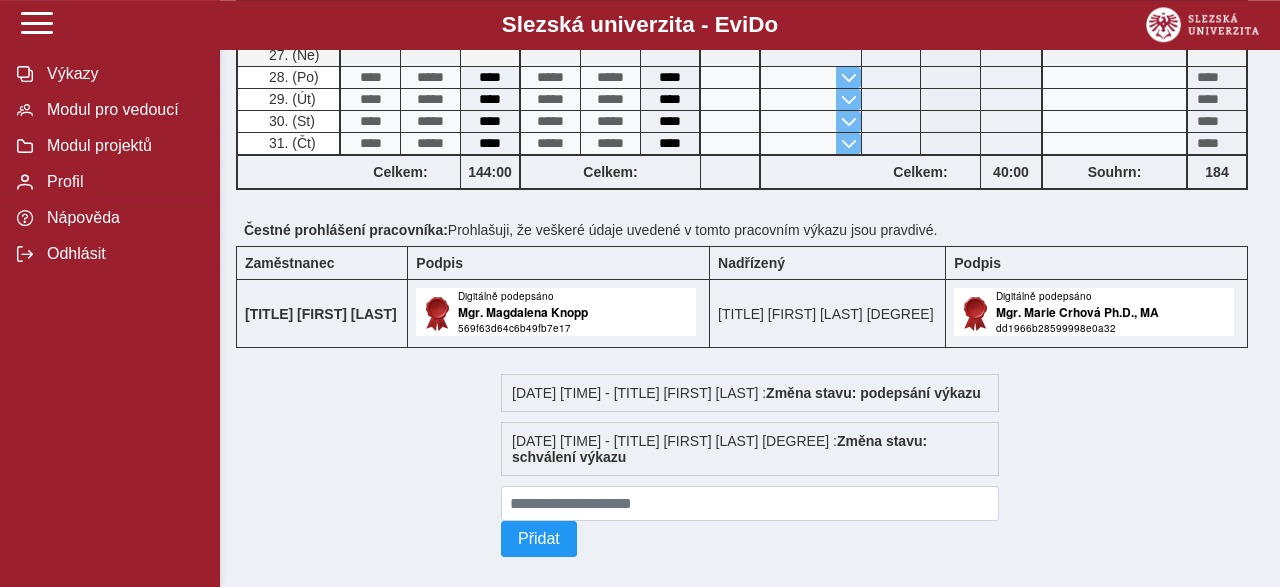 scroll, scrollTop: 1100, scrollLeft: 0, axis: vertical 